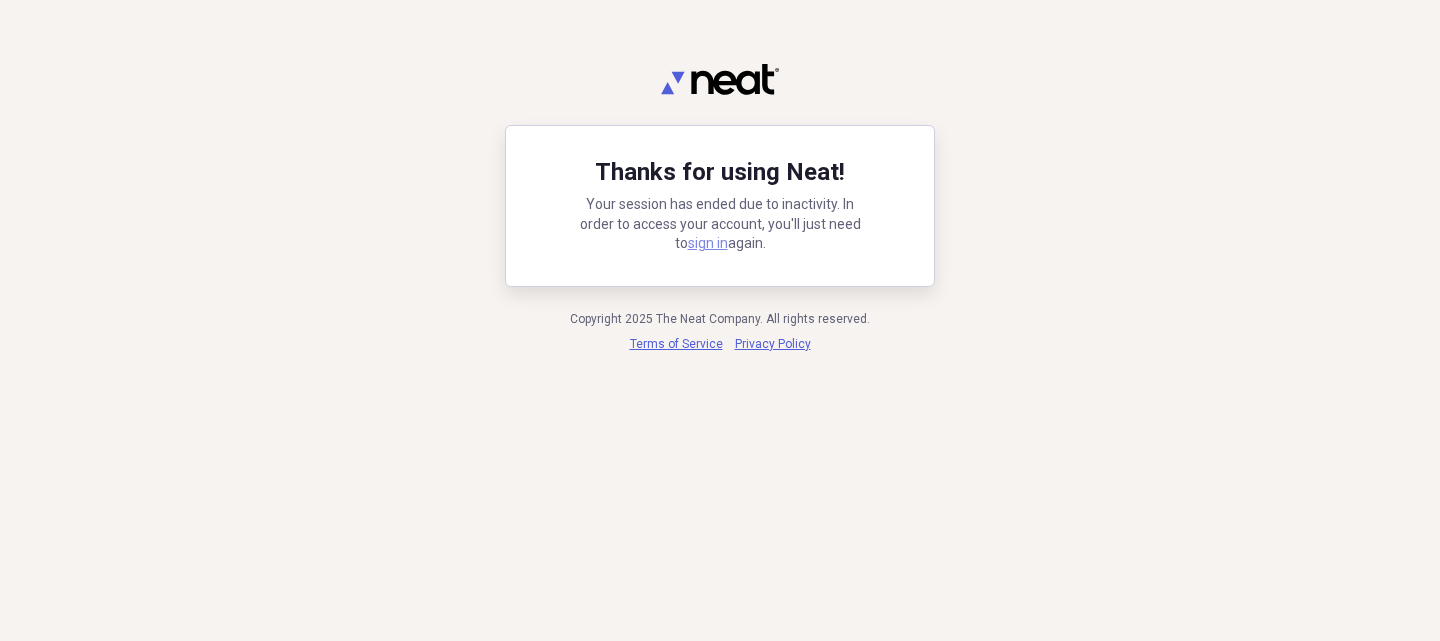 scroll, scrollTop: 0, scrollLeft: 0, axis: both 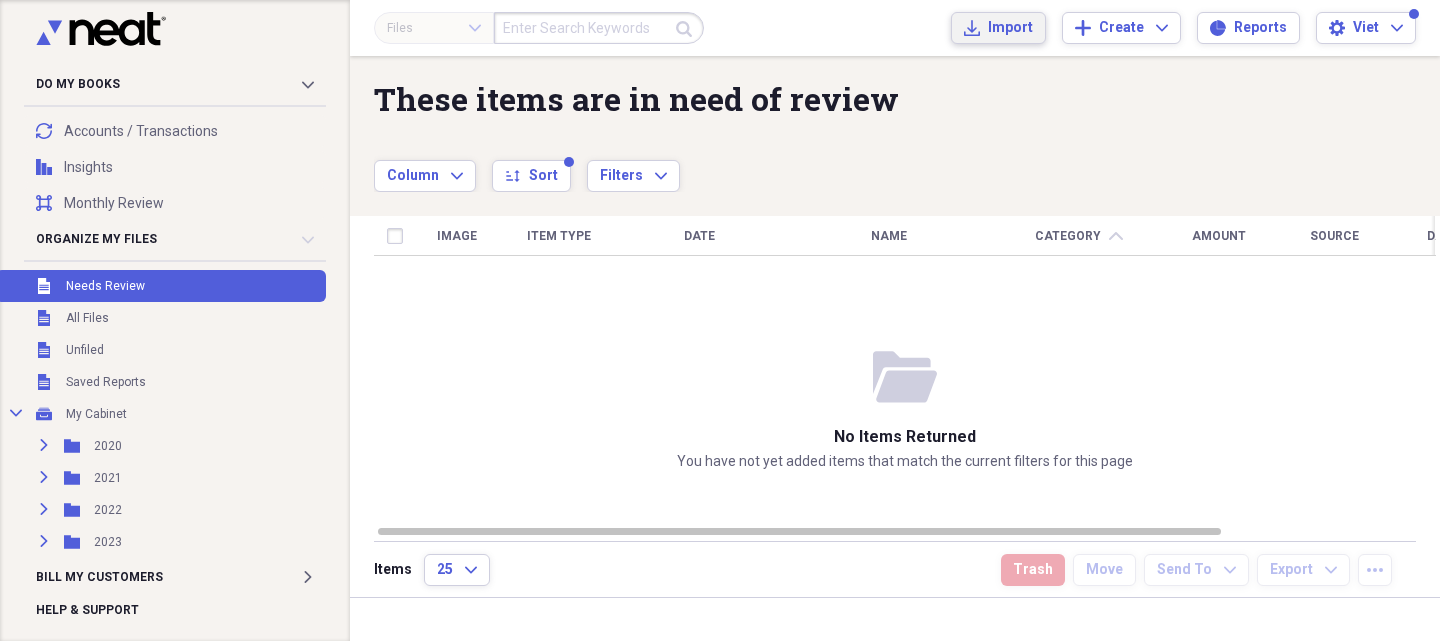 click on "Import" 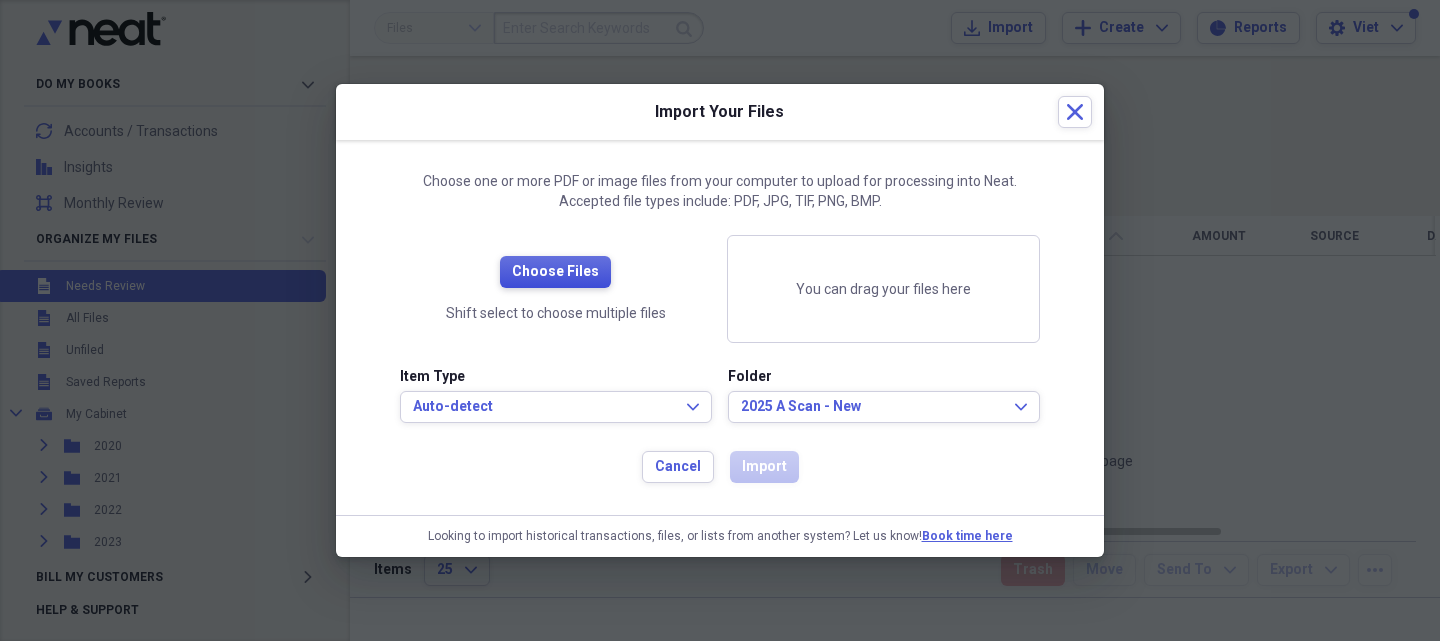 click on "Choose Files" at bounding box center (555, 272) 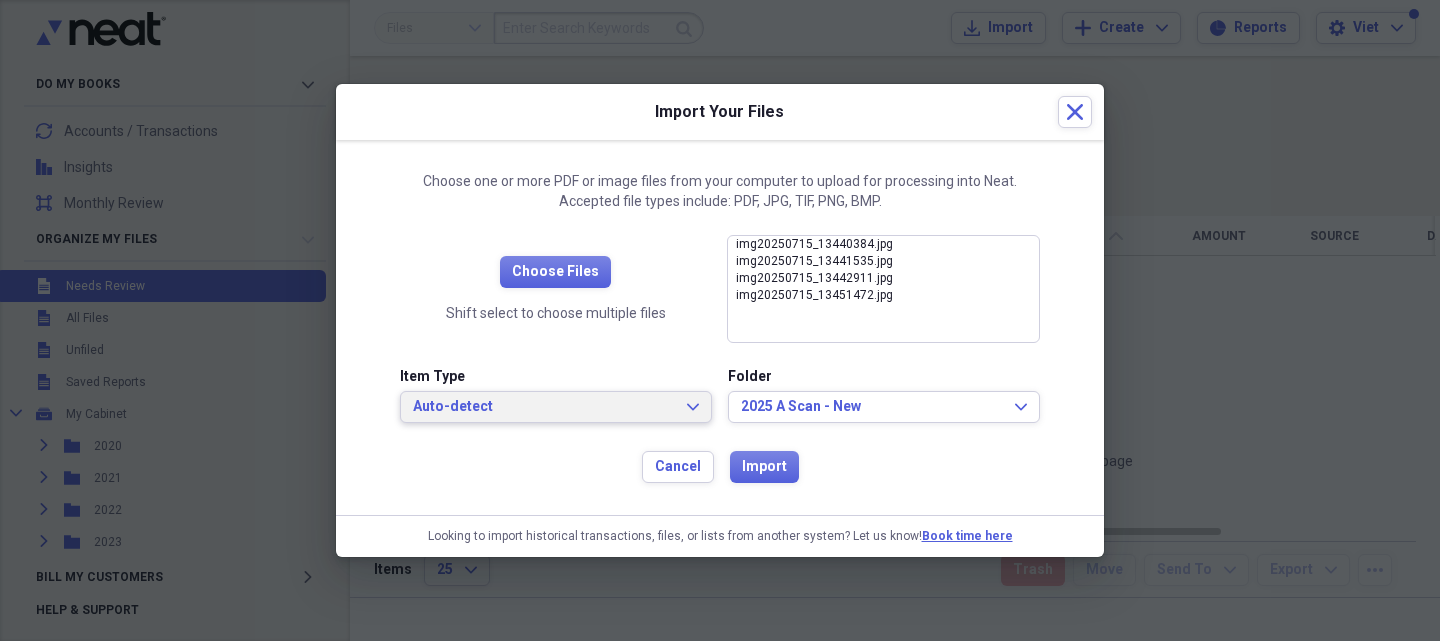 click on "Auto-detect Expand" at bounding box center (556, 407) 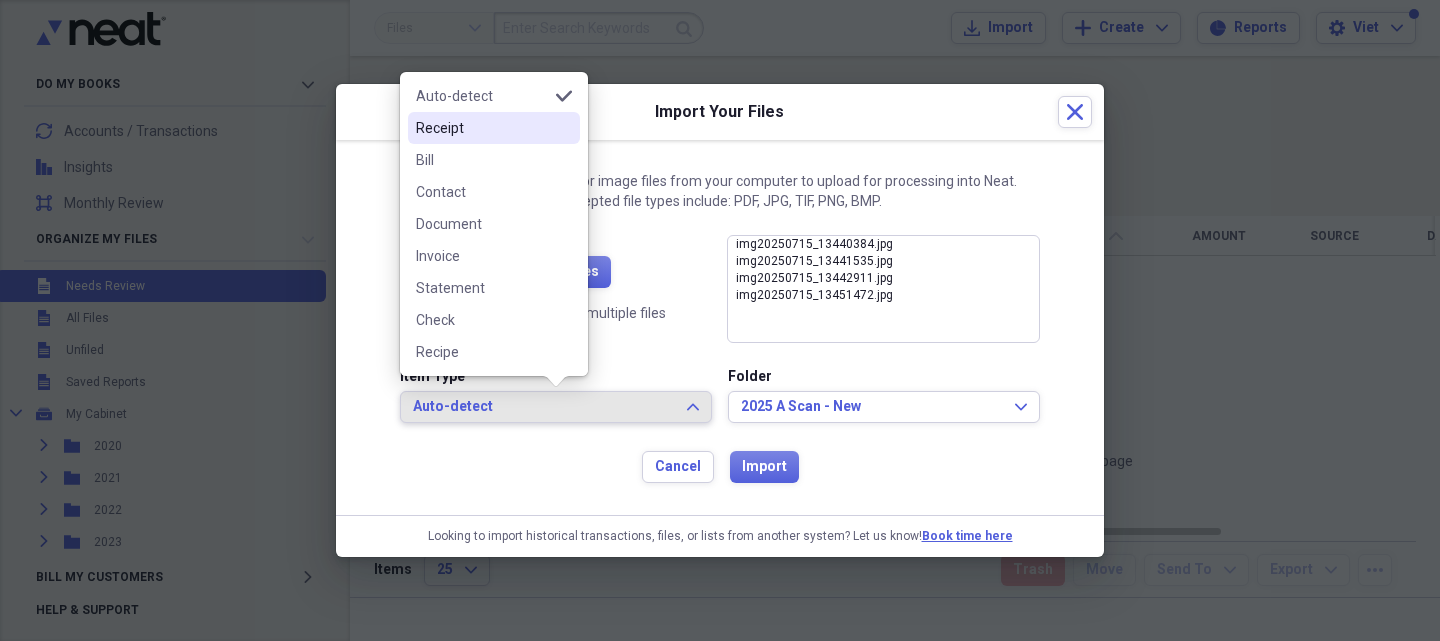 click on "Receipt" at bounding box center (494, 128) 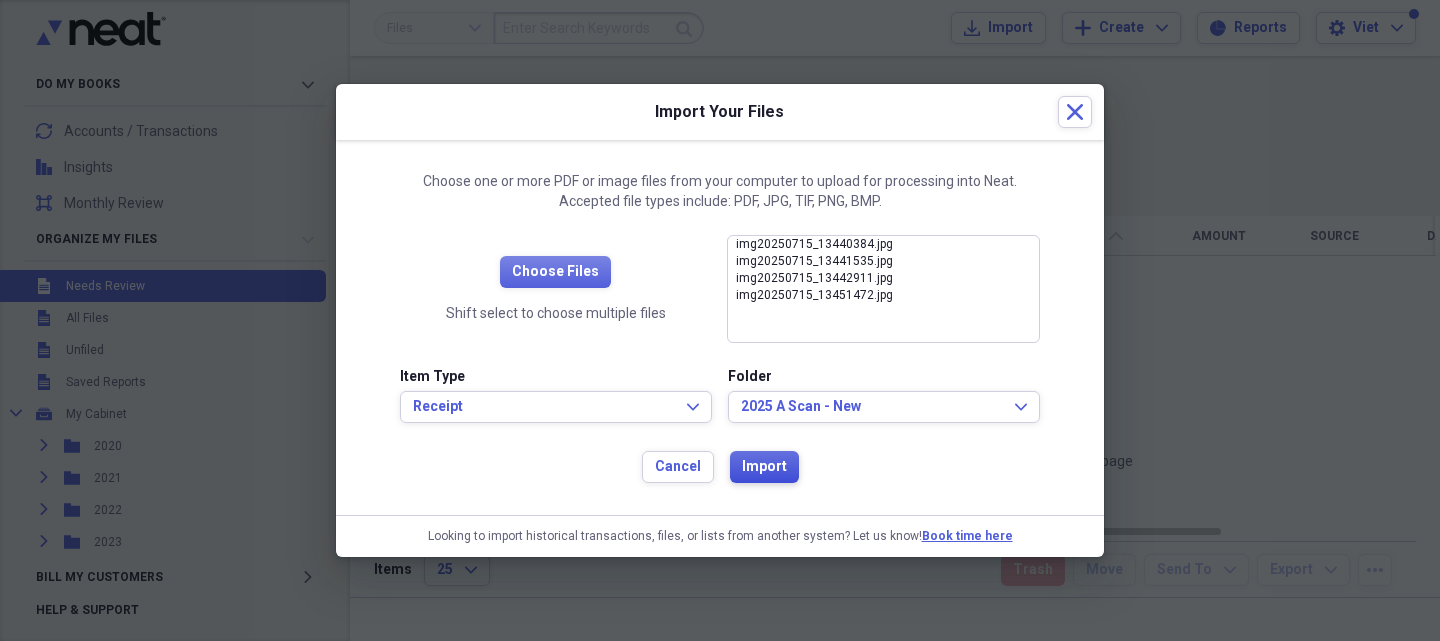 click on "Import" at bounding box center (764, 467) 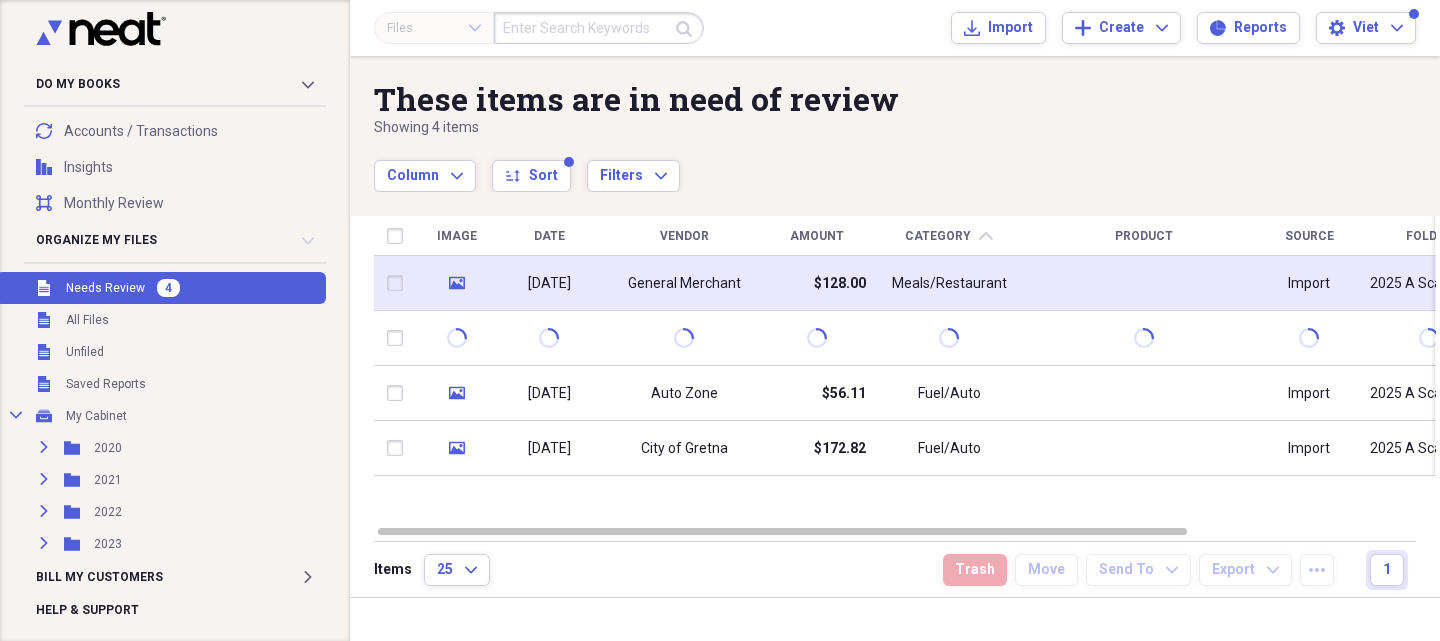 click on "General Merchant" at bounding box center (684, 284) 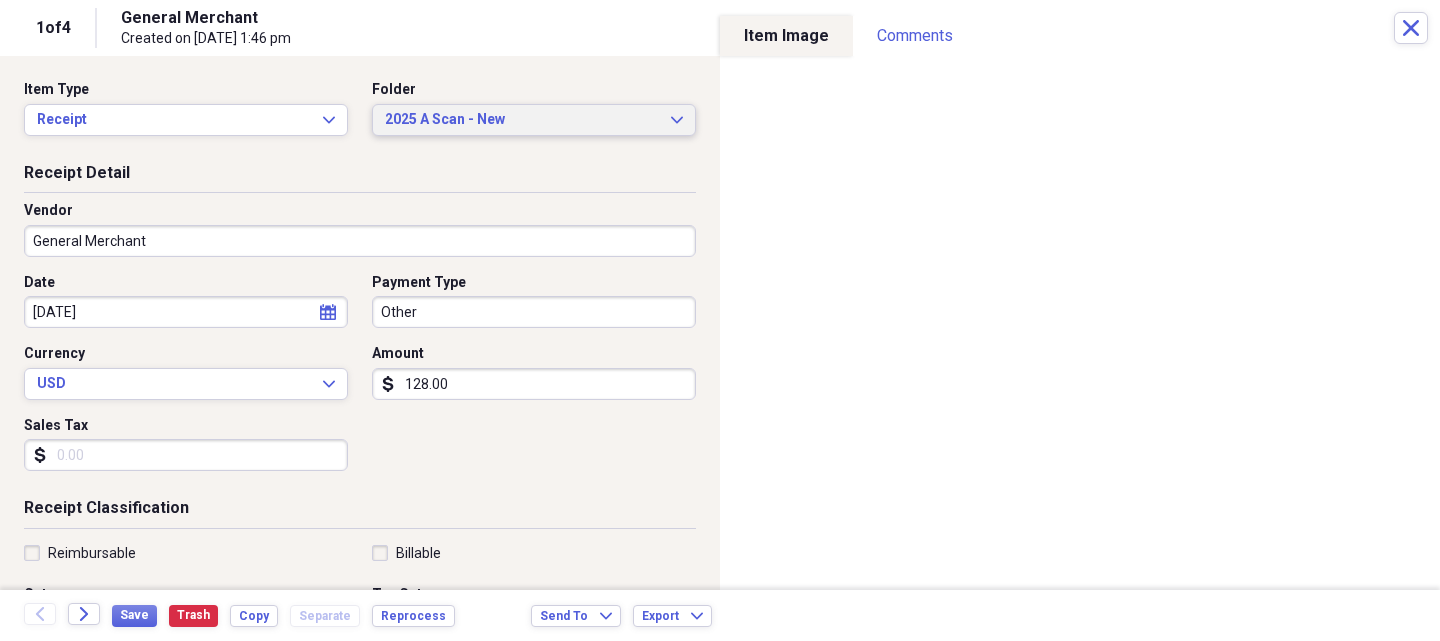 click on "2025 A Scan - New" at bounding box center (522, 120) 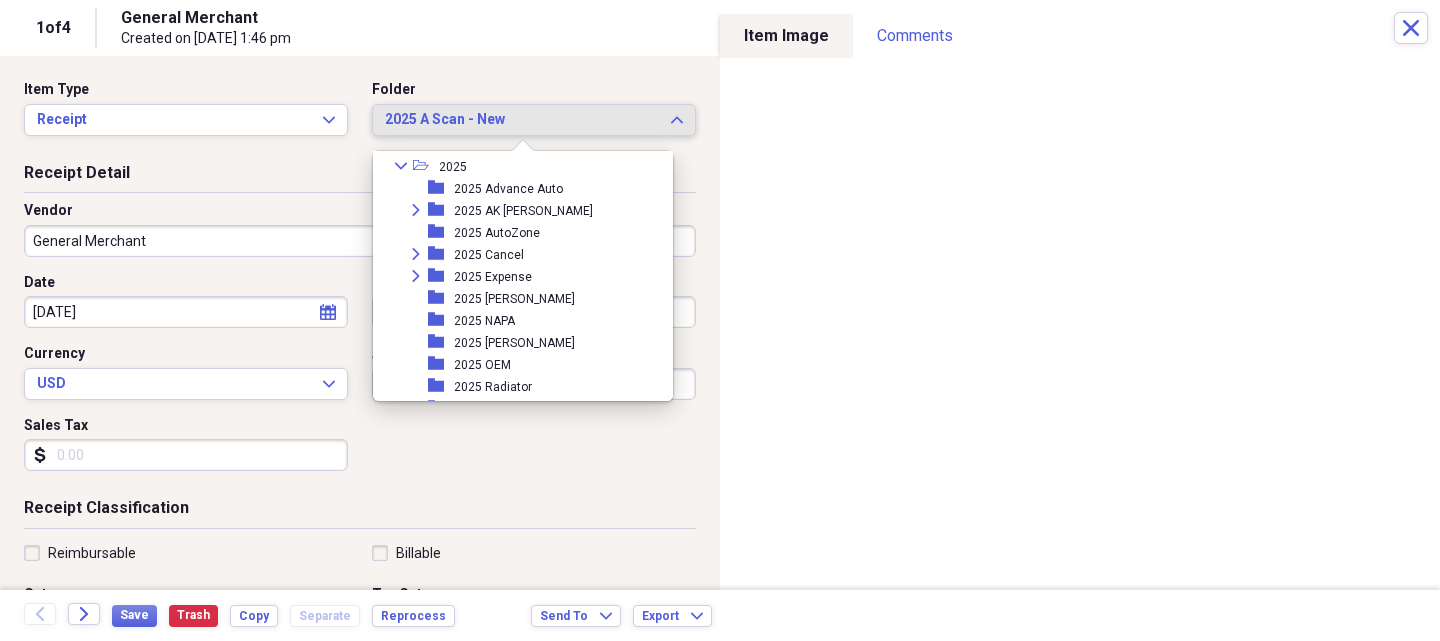 scroll, scrollTop: 137, scrollLeft: 0, axis: vertical 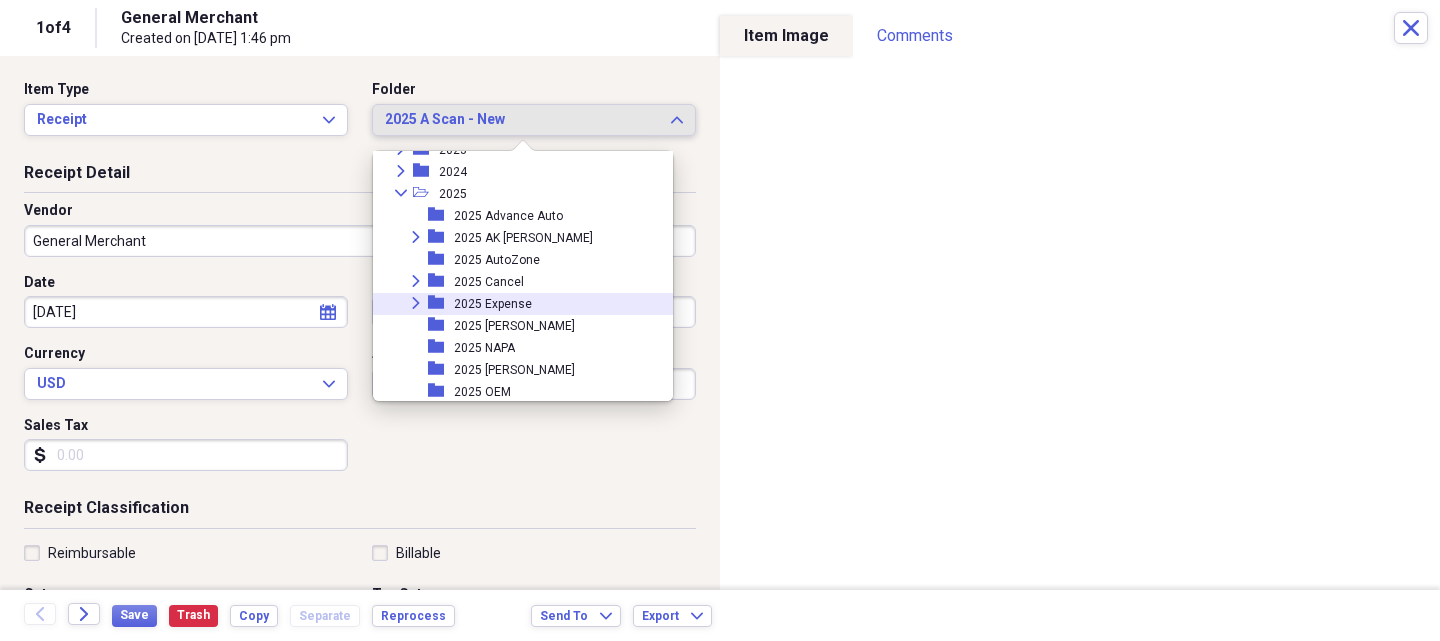 click on "Expand" 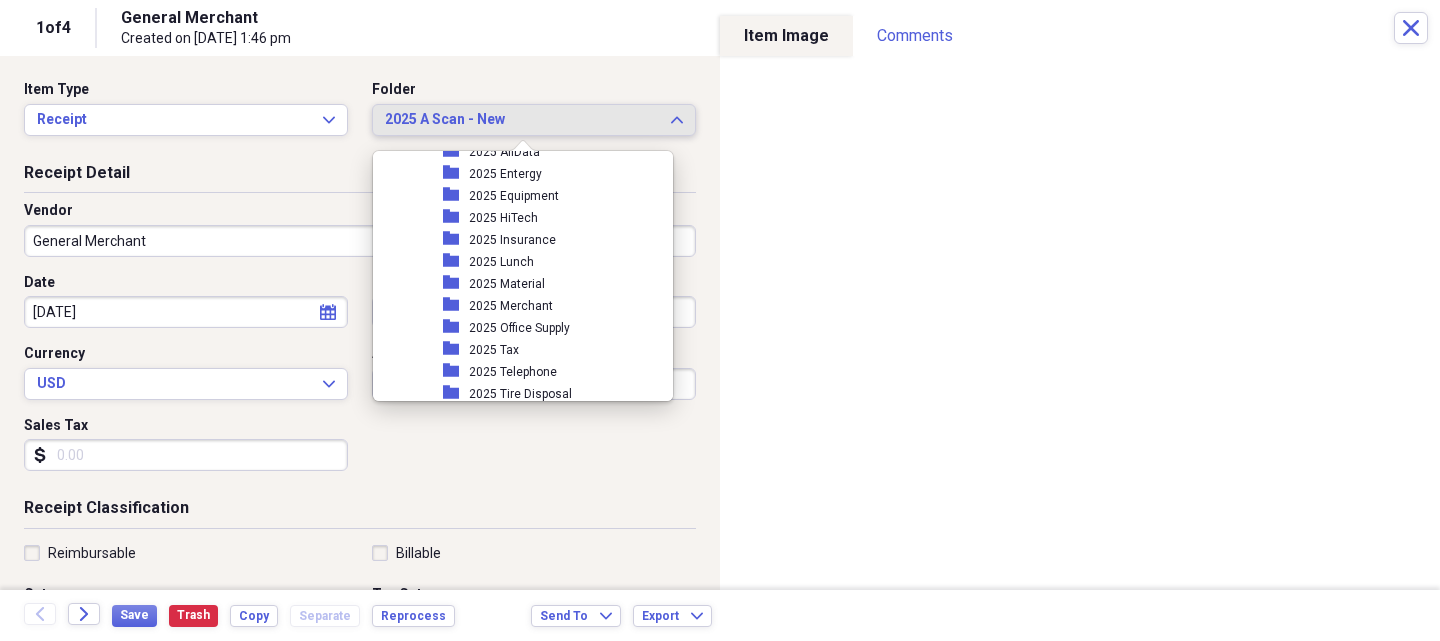 scroll, scrollTop: 337, scrollLeft: 0, axis: vertical 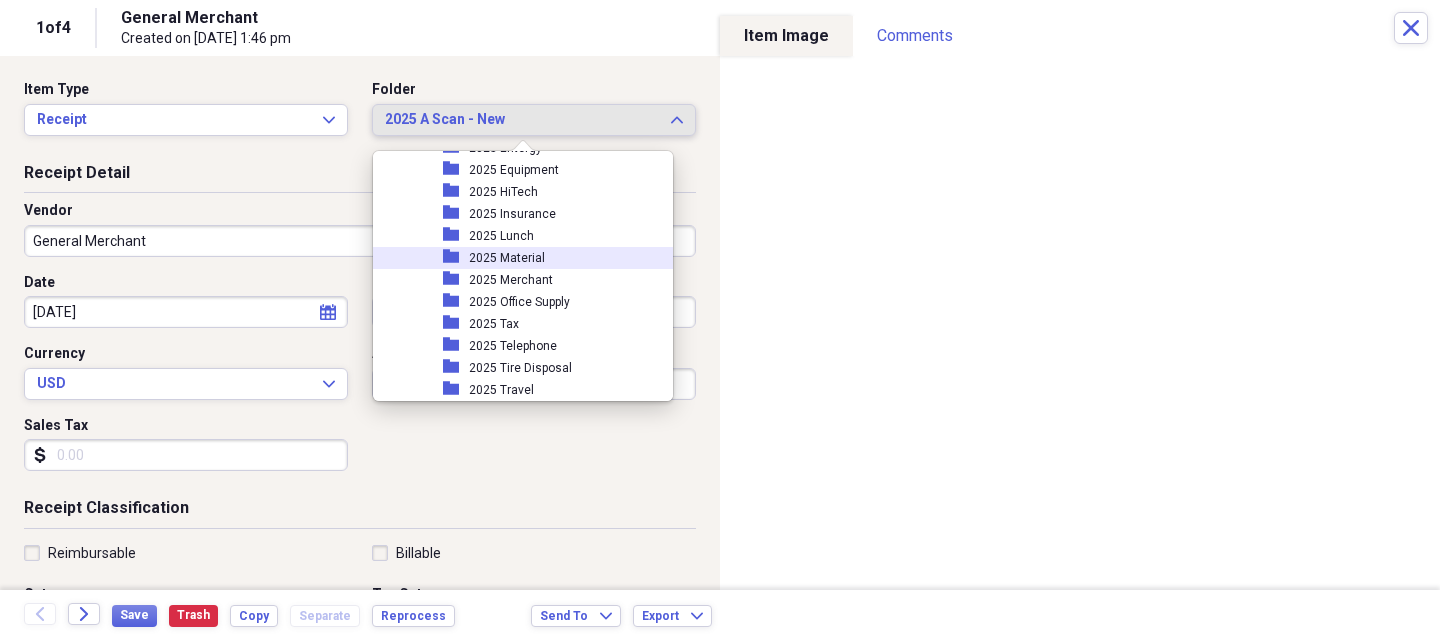 click on "2025 Material" at bounding box center (507, 258) 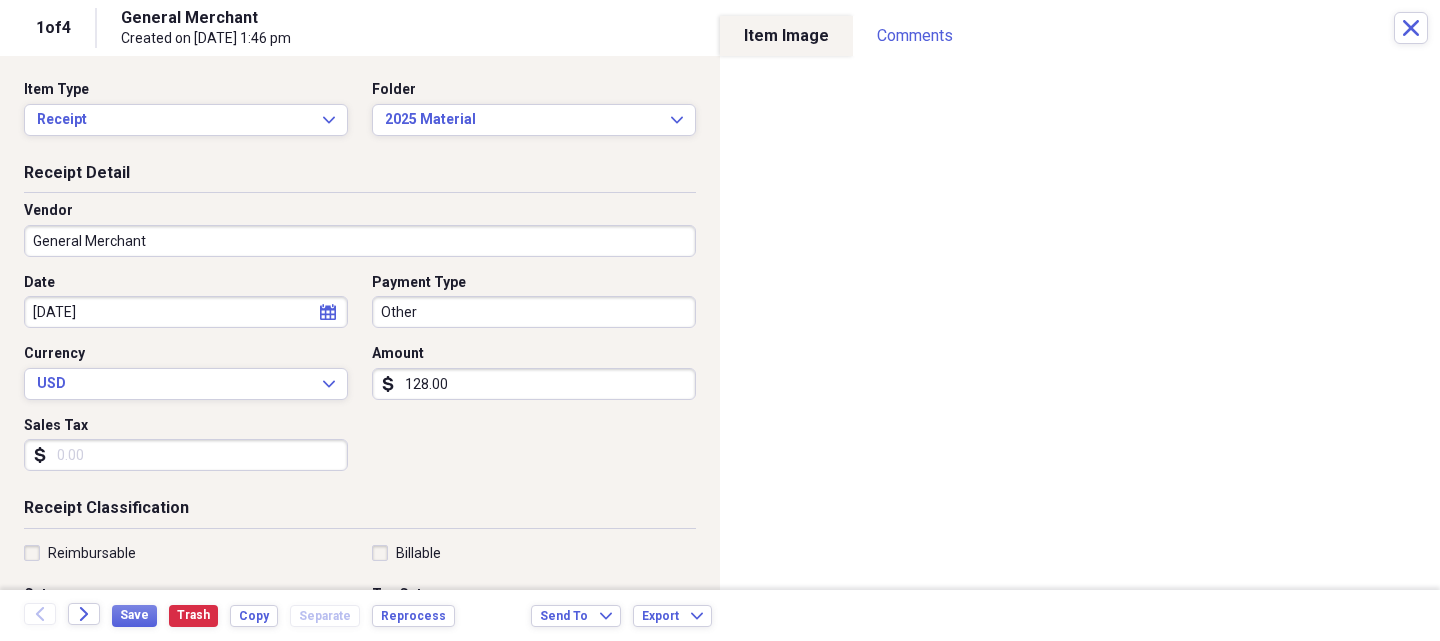 click on "General Merchant" at bounding box center (360, 241) 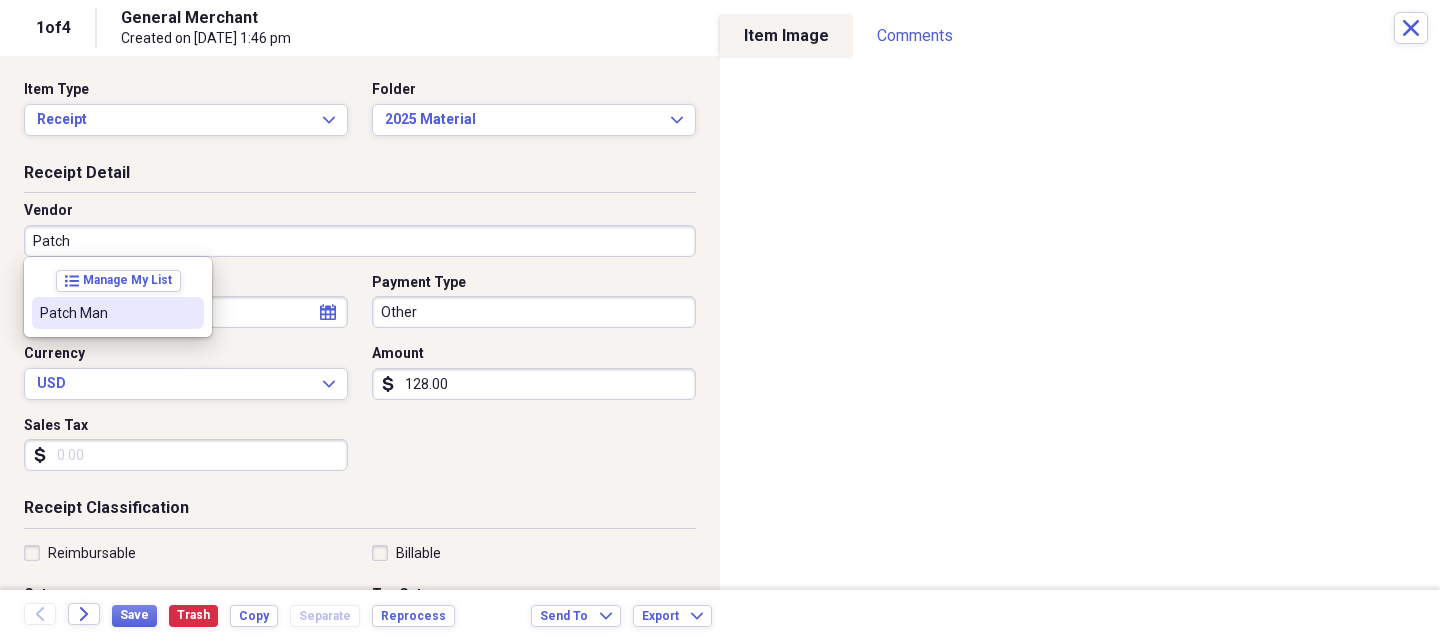 click on "Patch Man" at bounding box center (118, 313) 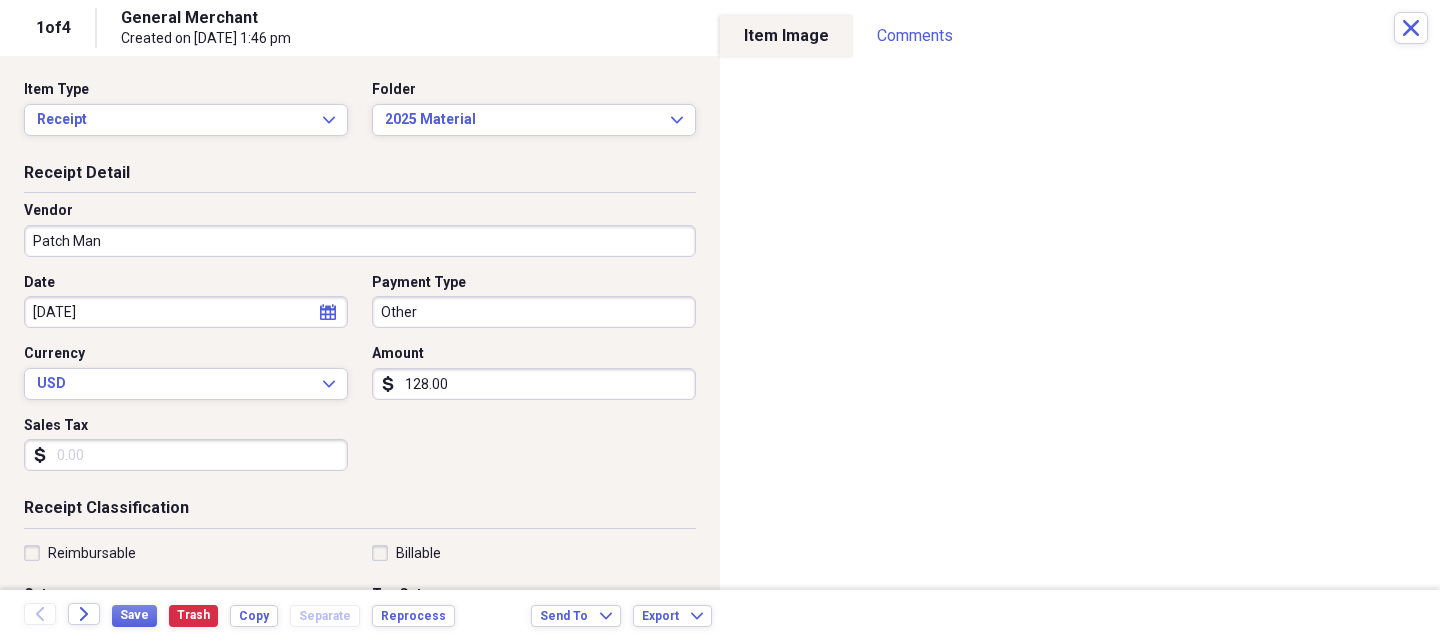 type on "General Retail" 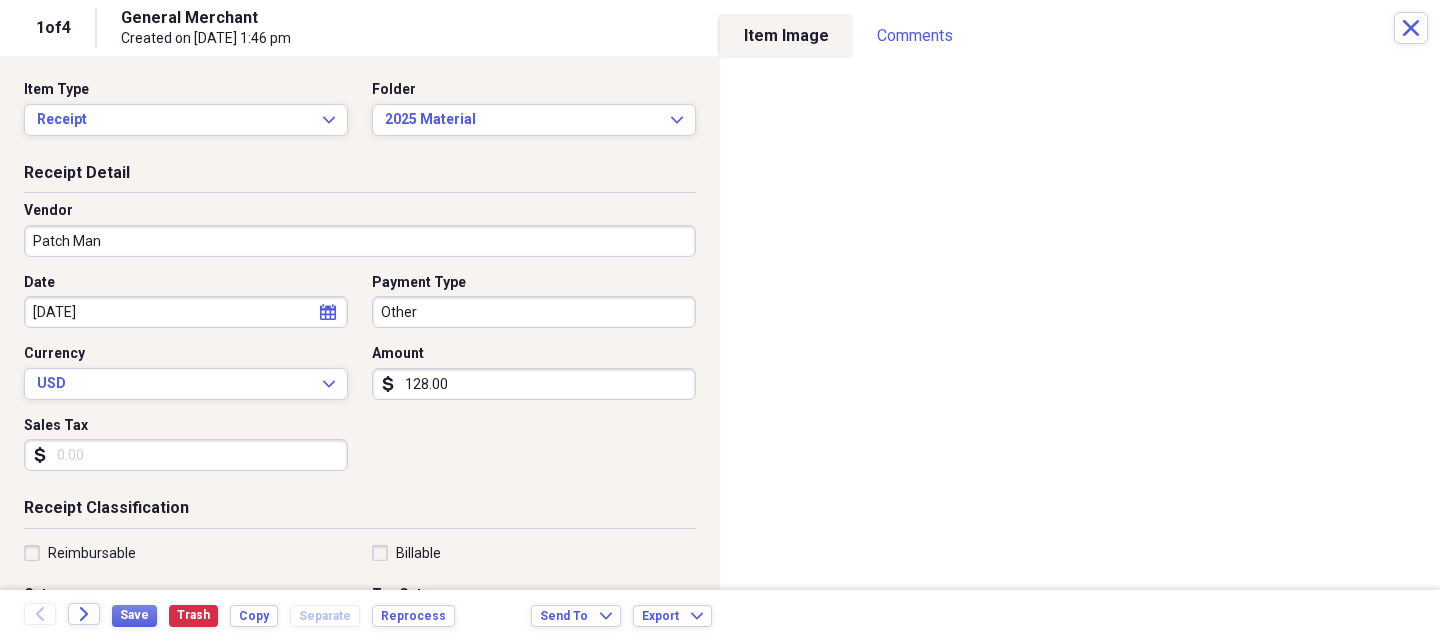 scroll, scrollTop: 300, scrollLeft: 0, axis: vertical 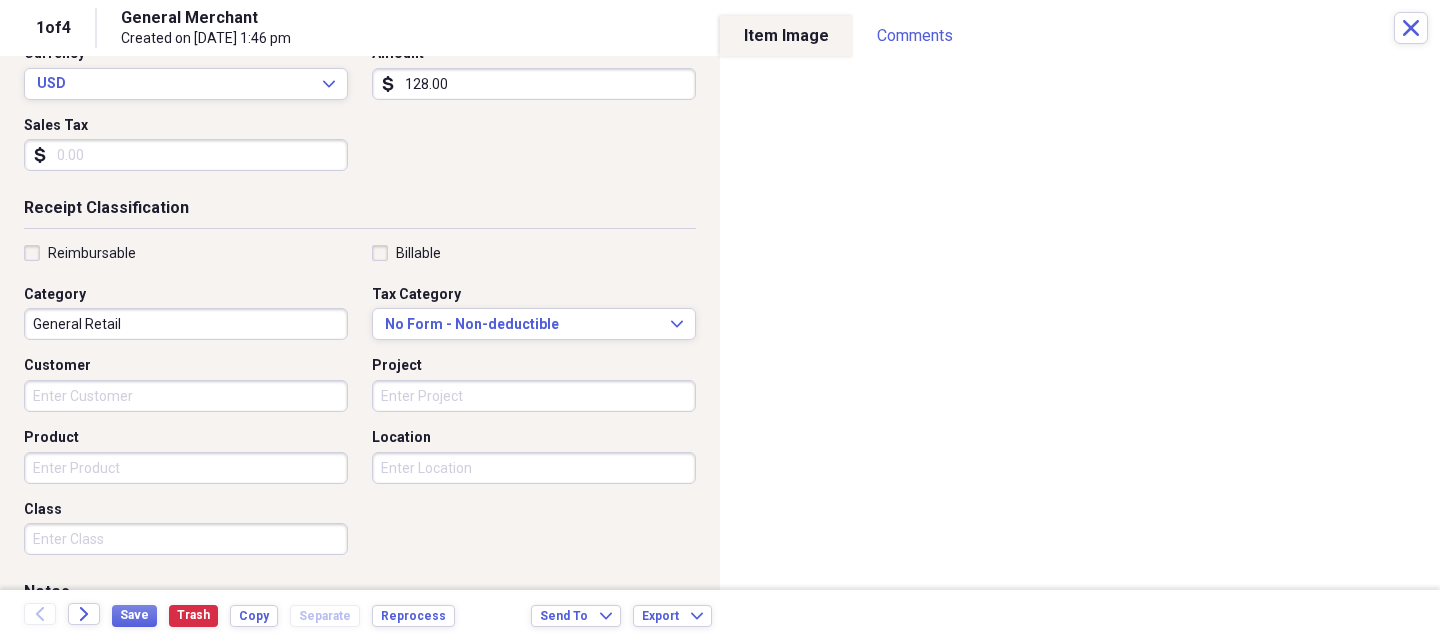 click on "Product" at bounding box center [186, 468] 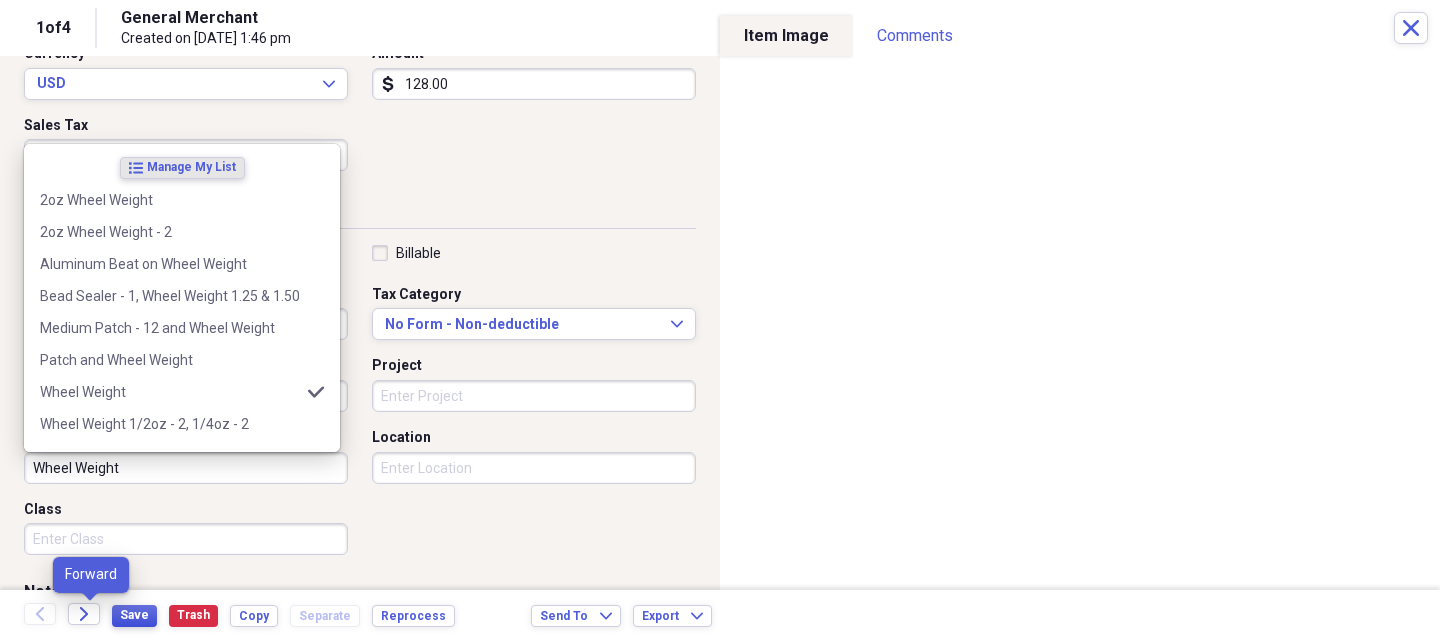 type on "Wheel Weight" 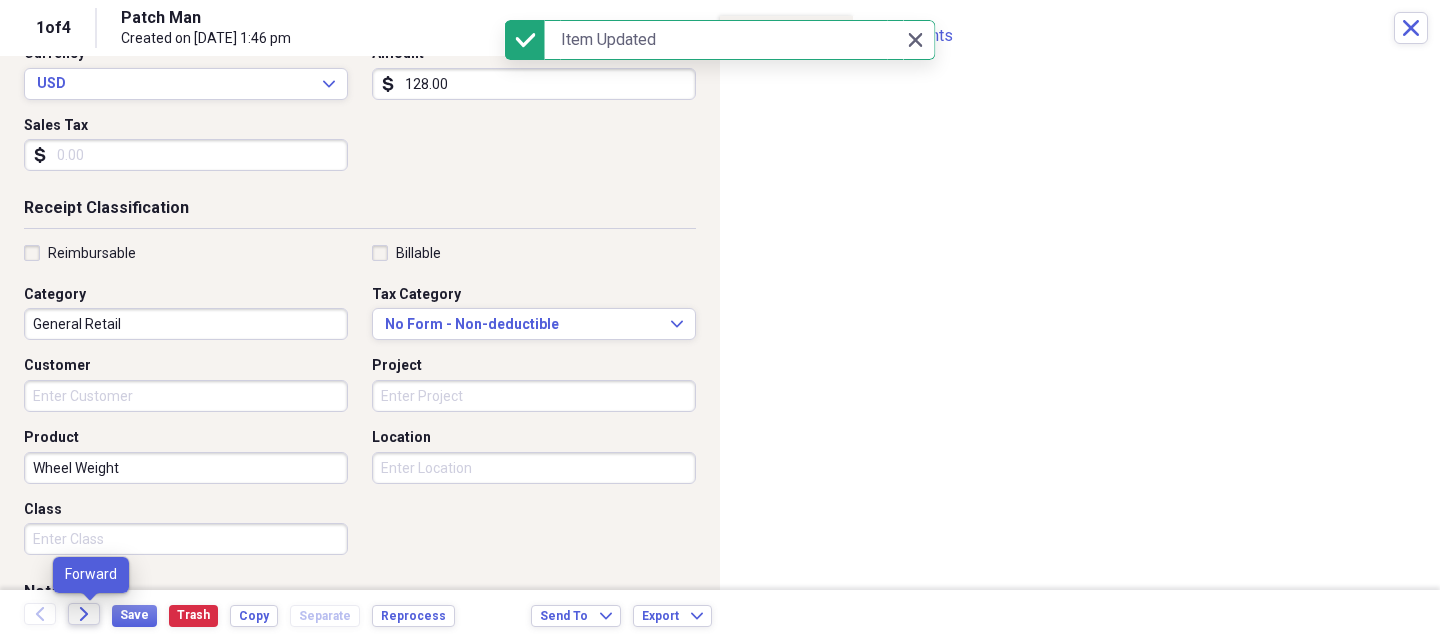 click on "Forward" 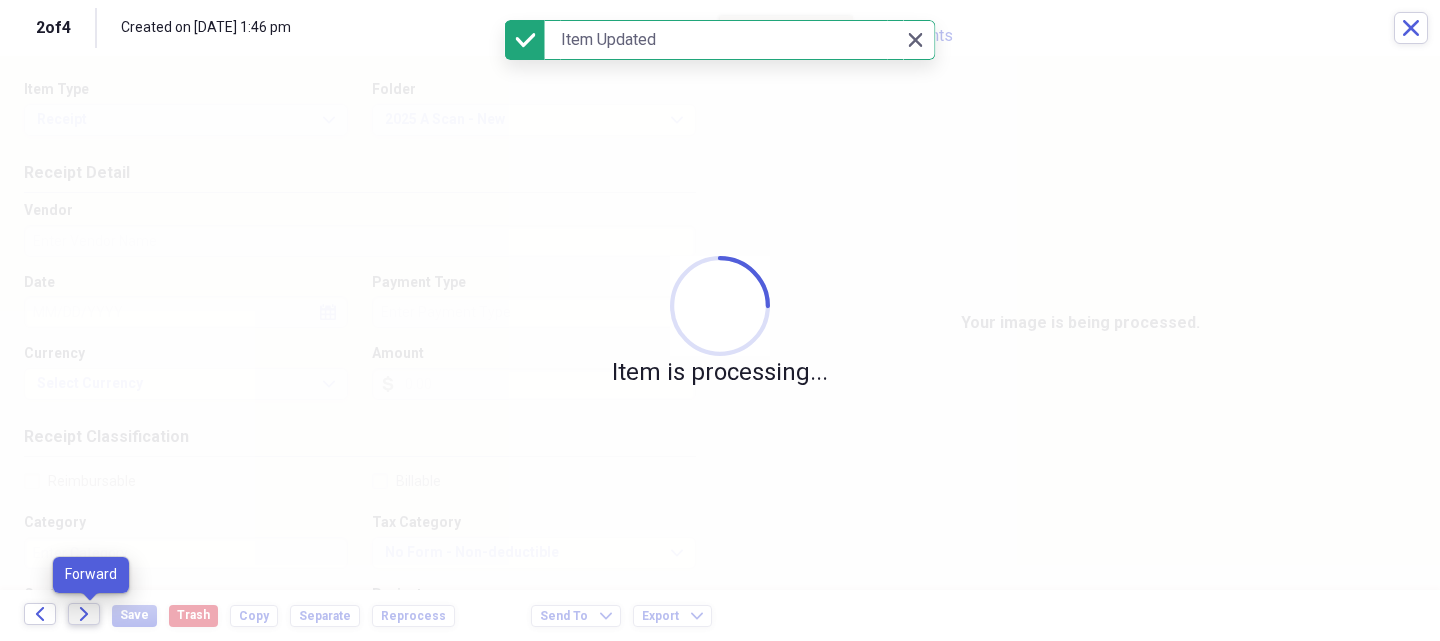 click 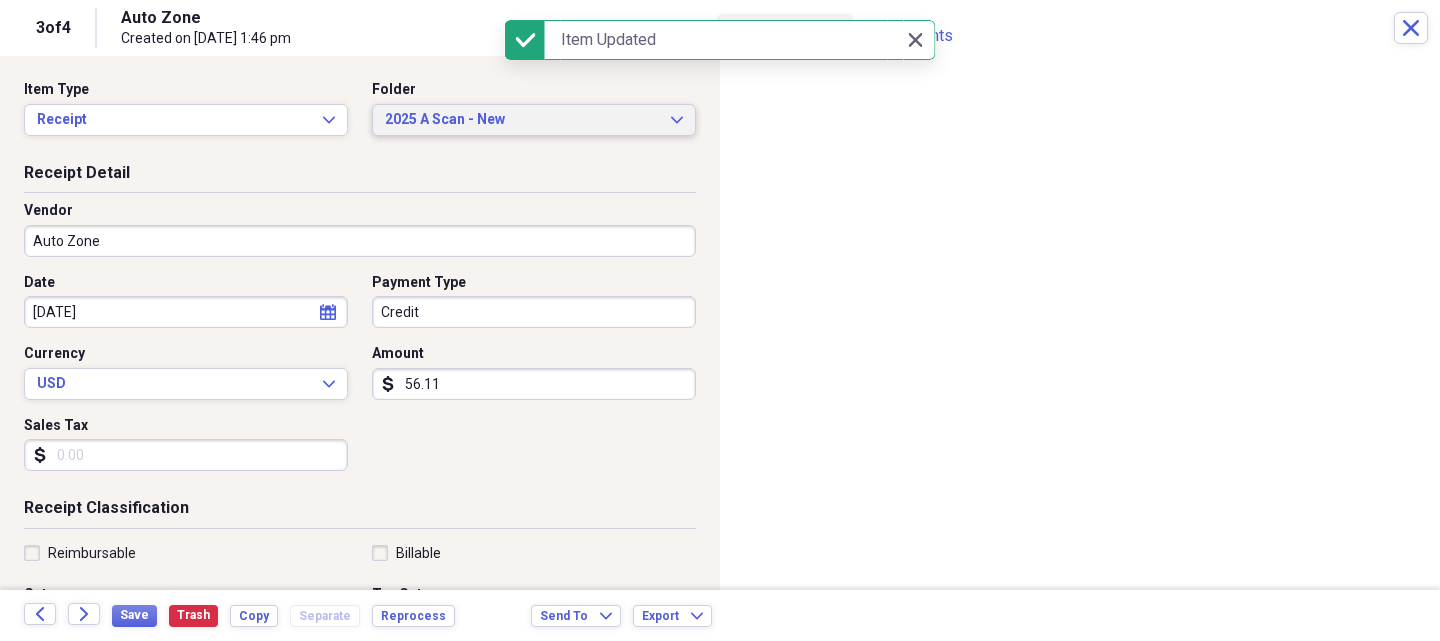 click on "2025 A Scan - New" at bounding box center [522, 120] 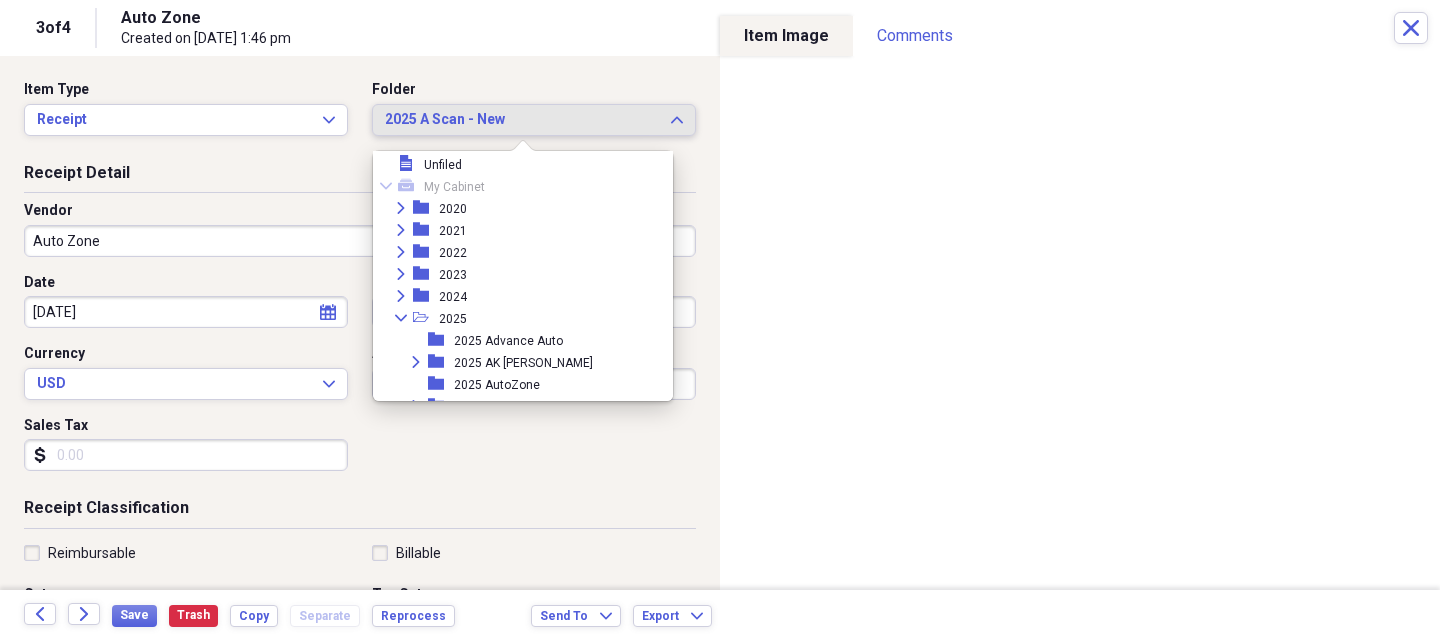 scroll, scrollTop: 0, scrollLeft: 0, axis: both 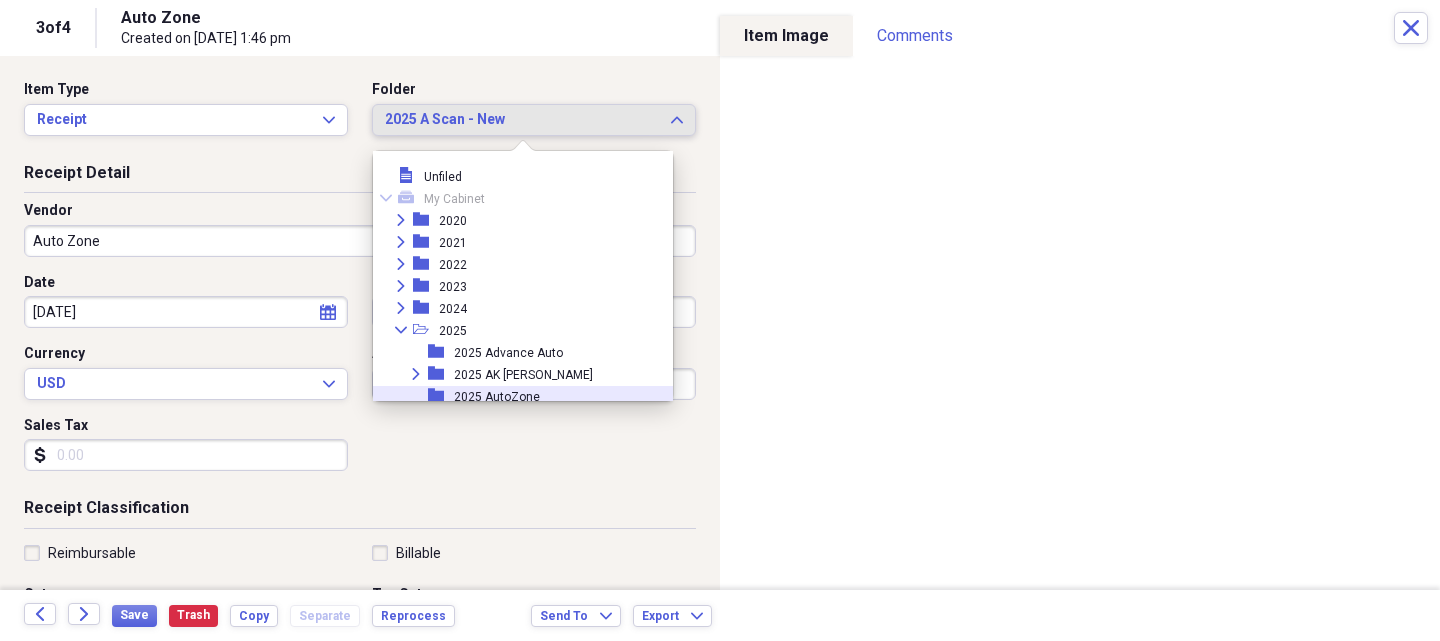 click on "2025 AutoZone" at bounding box center (497, 397) 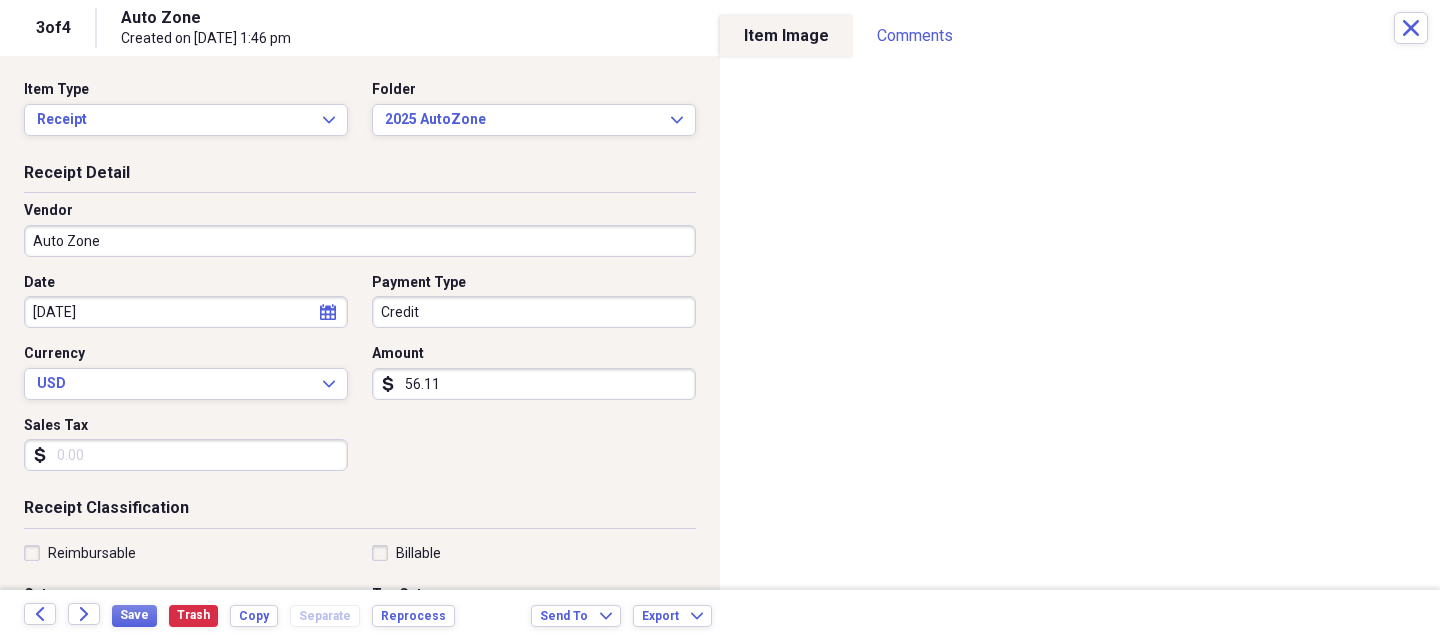 click on "Auto Zone" at bounding box center [360, 241] 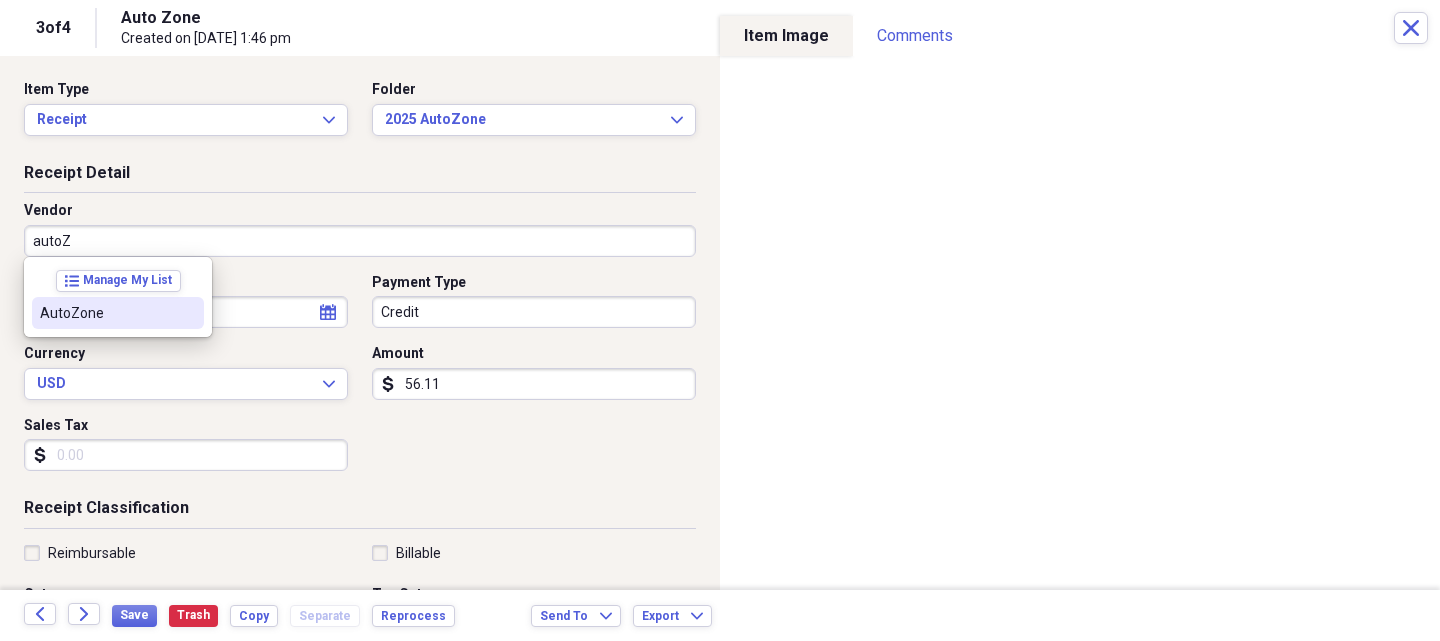 click on "AutoZone" at bounding box center [118, 313] 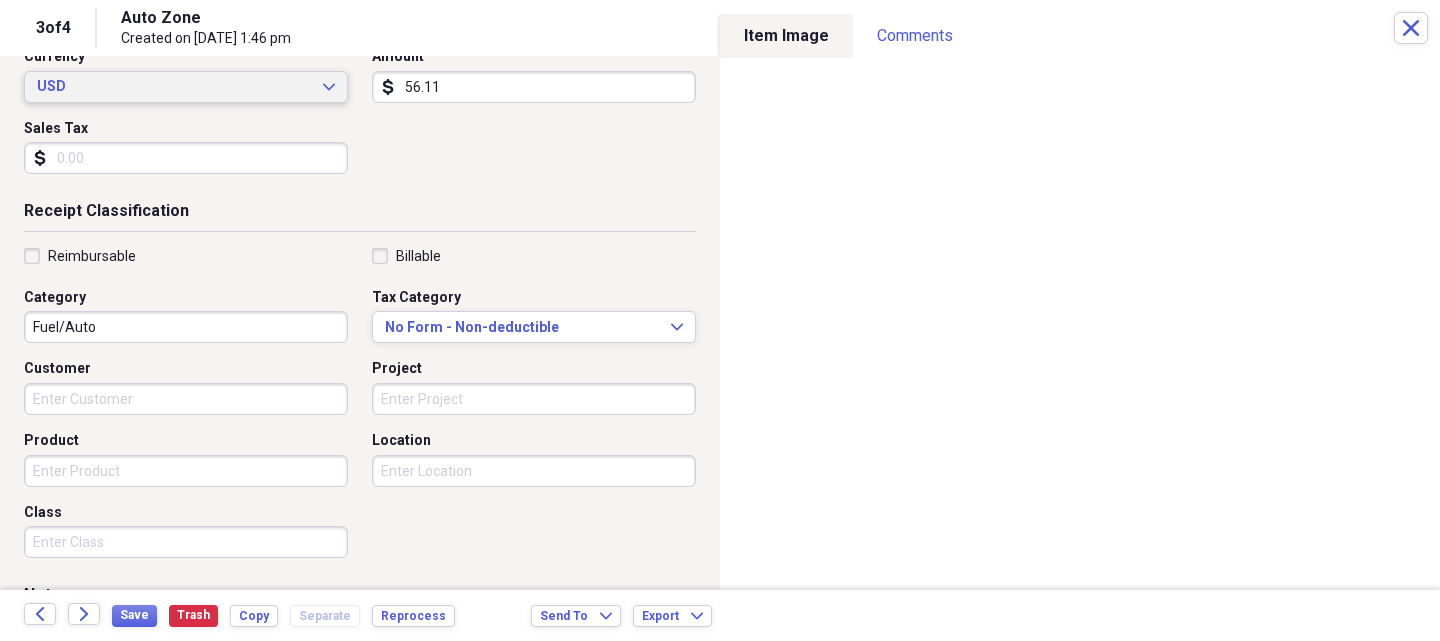scroll, scrollTop: 300, scrollLeft: 0, axis: vertical 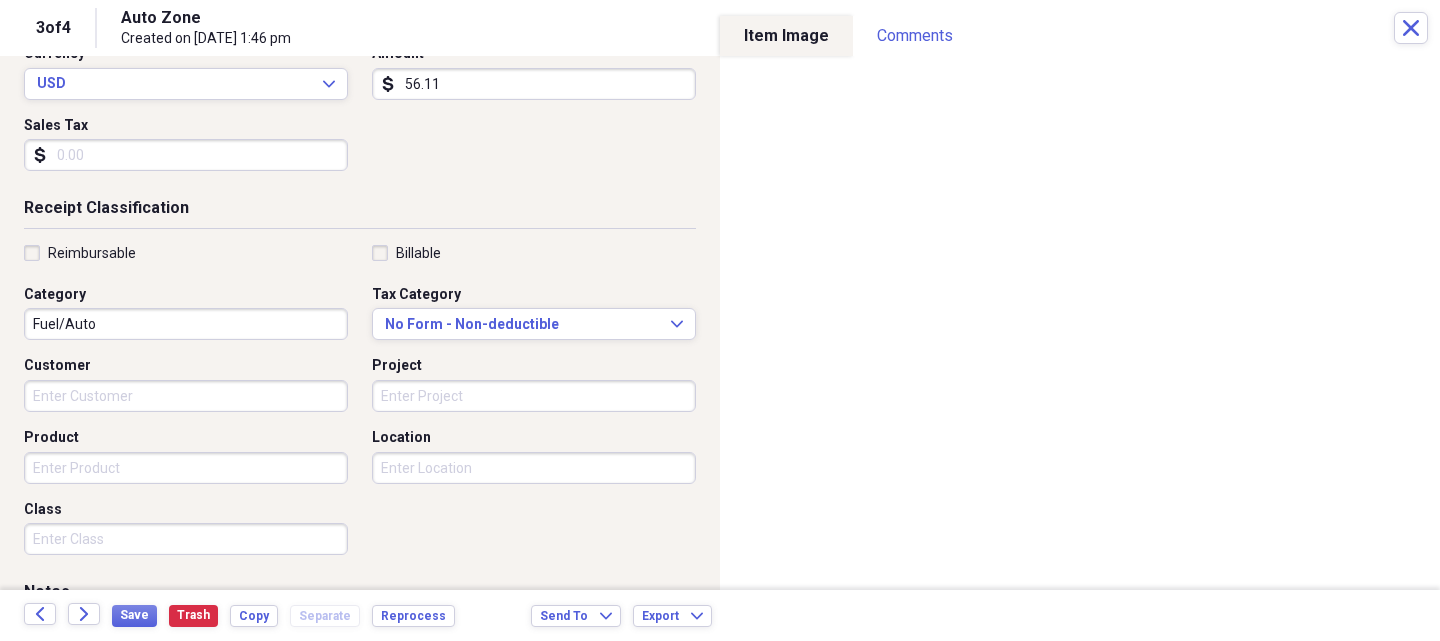 click on "Product" at bounding box center [186, 468] 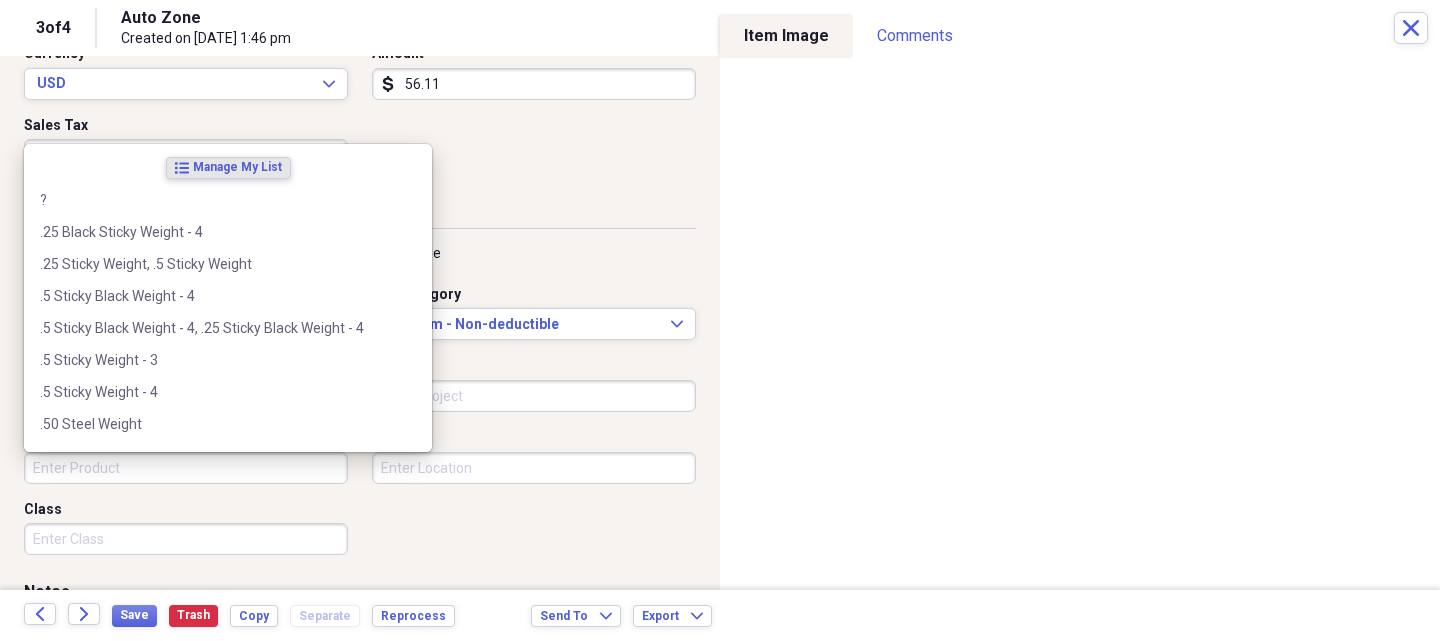 click on "Product" at bounding box center (186, 468) 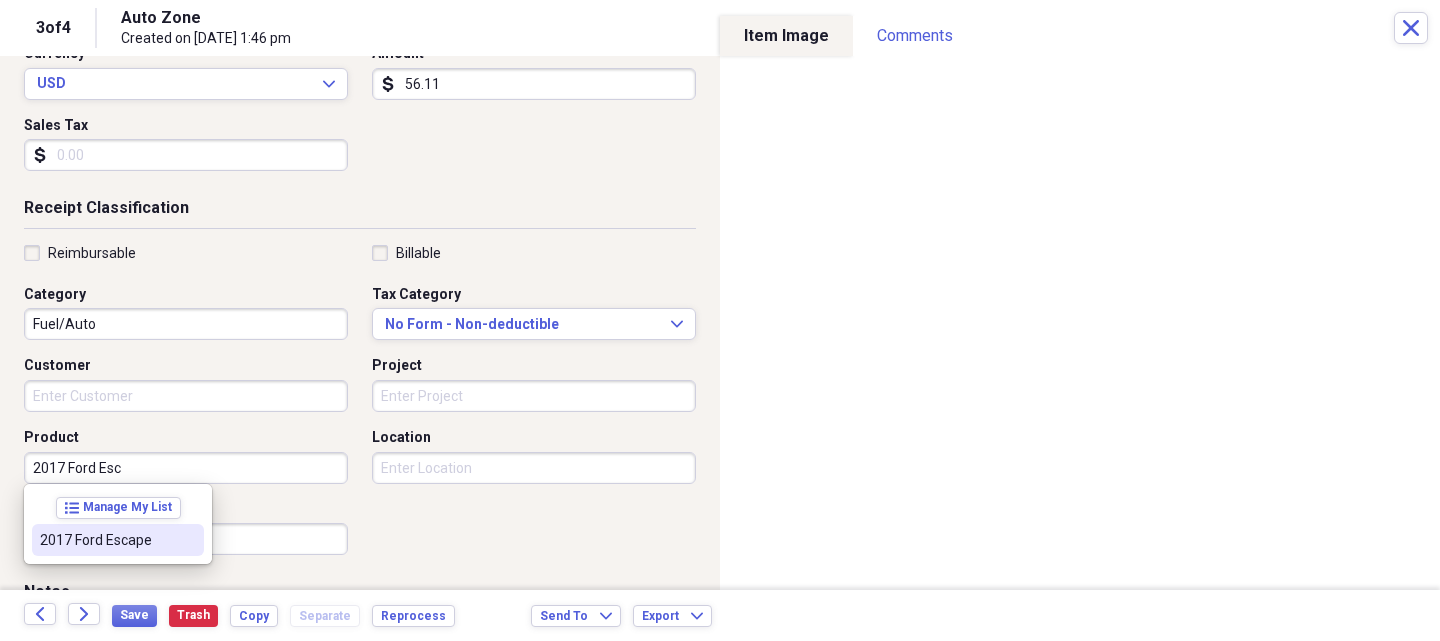 click on "2017 Ford Escape" at bounding box center (106, 540) 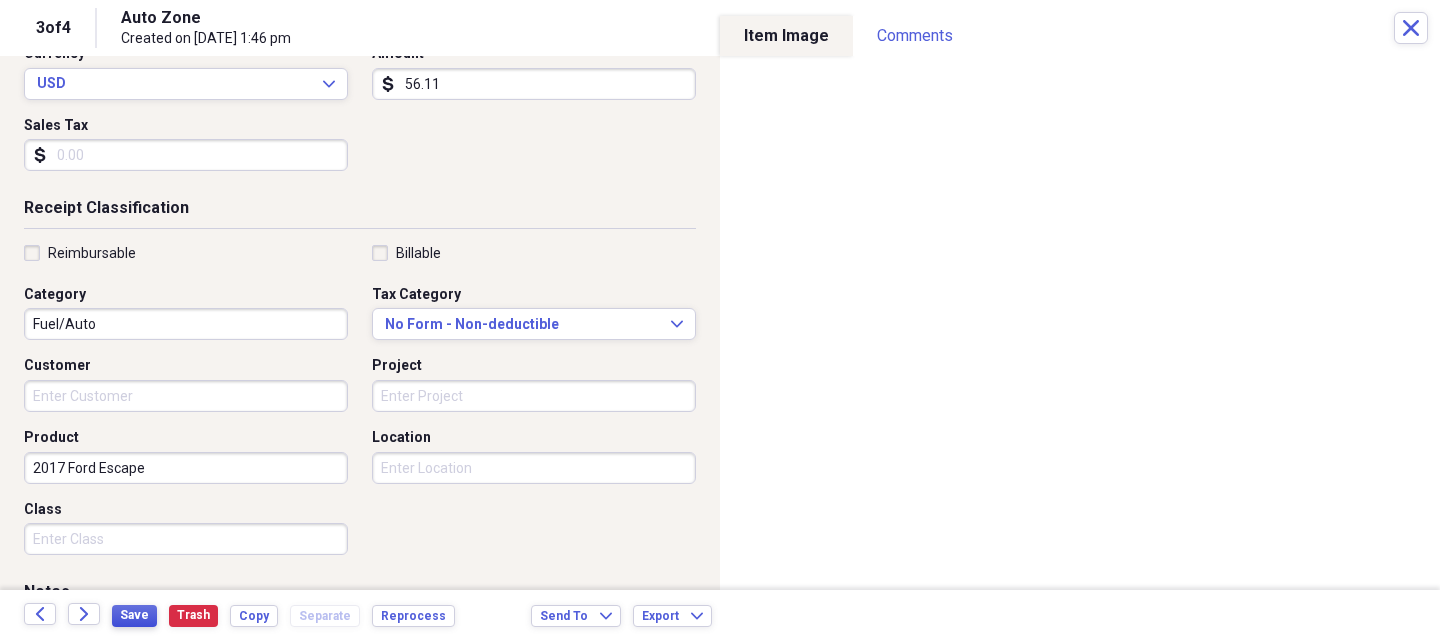 click on "Save" at bounding box center (134, 615) 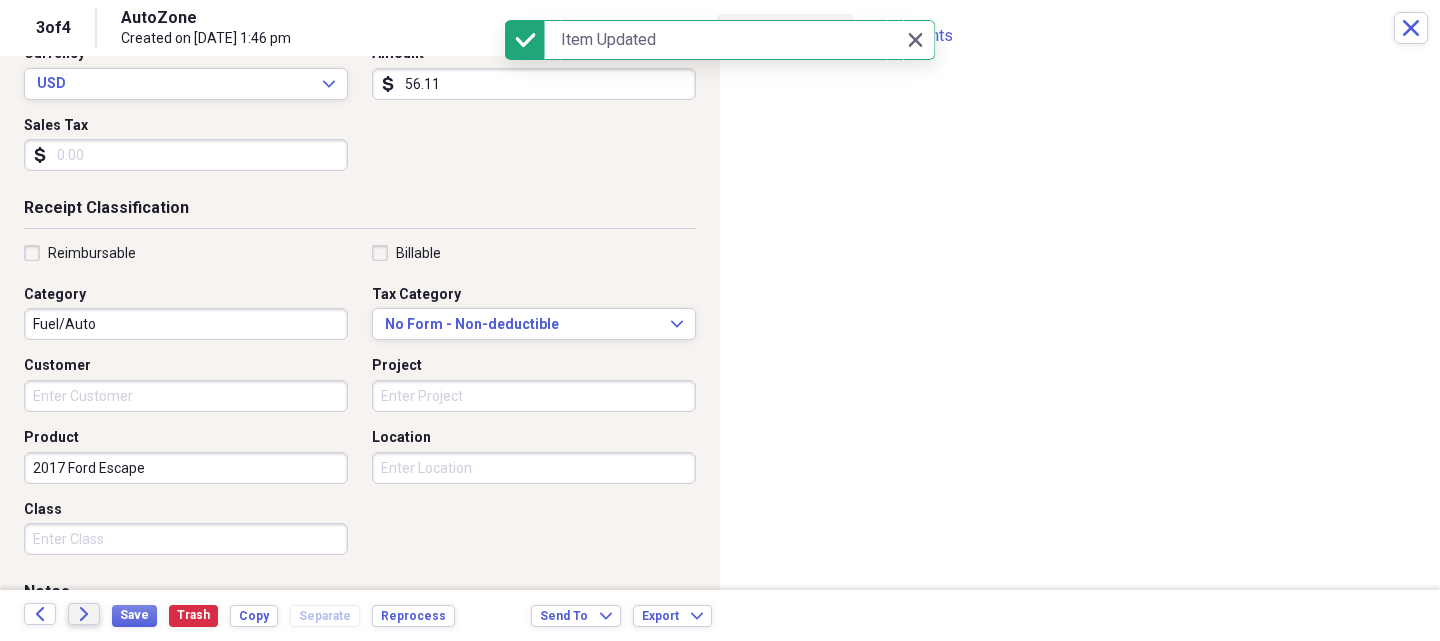 click on "Forward" 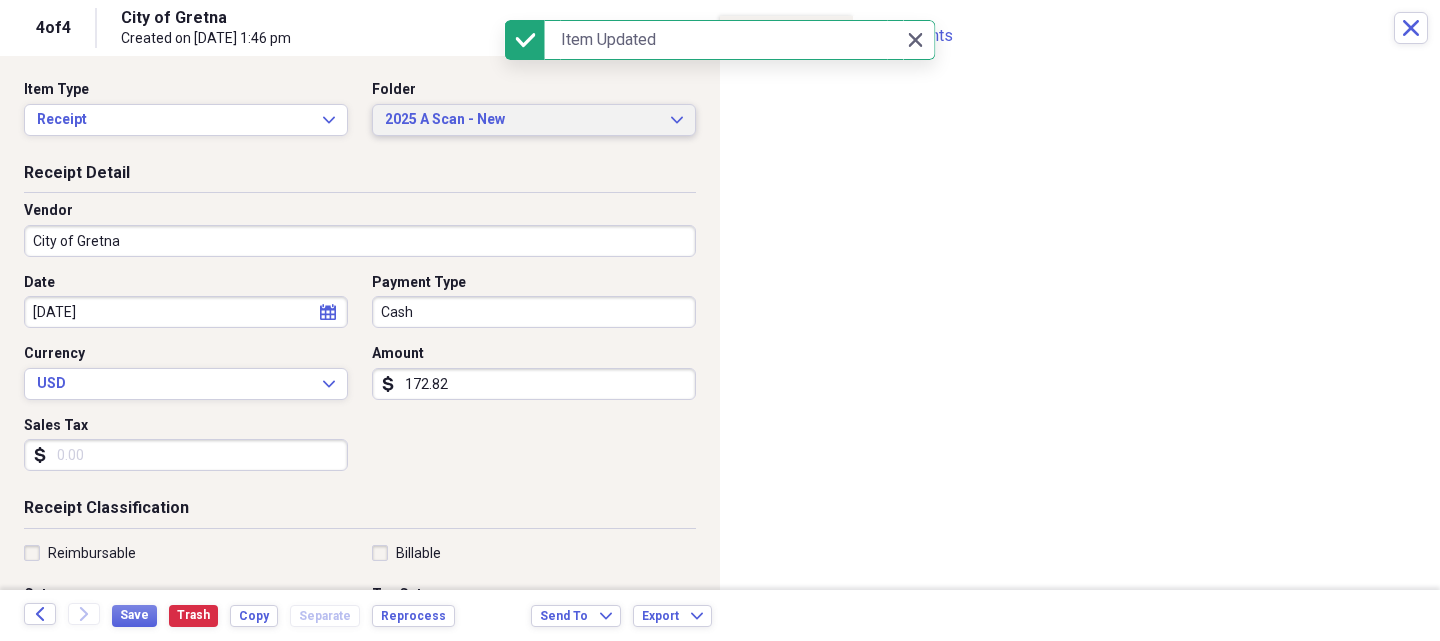 click on "2025 A Scan - New" at bounding box center (522, 120) 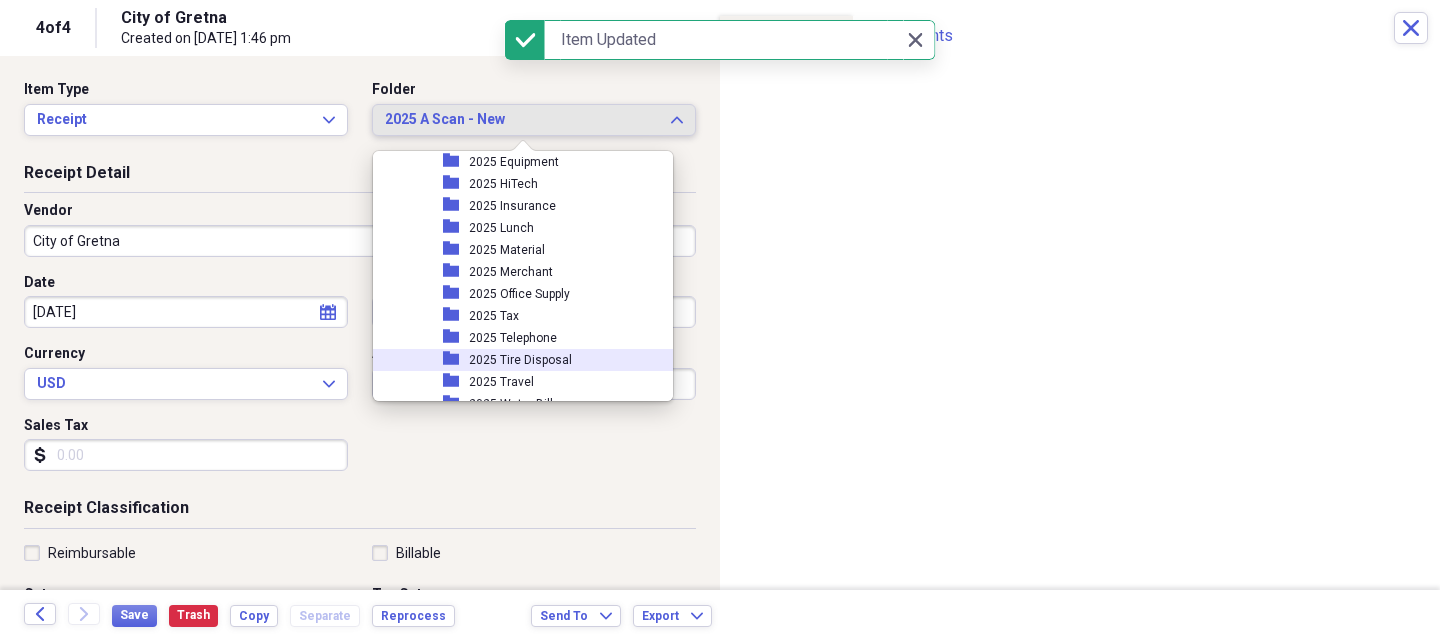 scroll, scrollTop: 445, scrollLeft: 0, axis: vertical 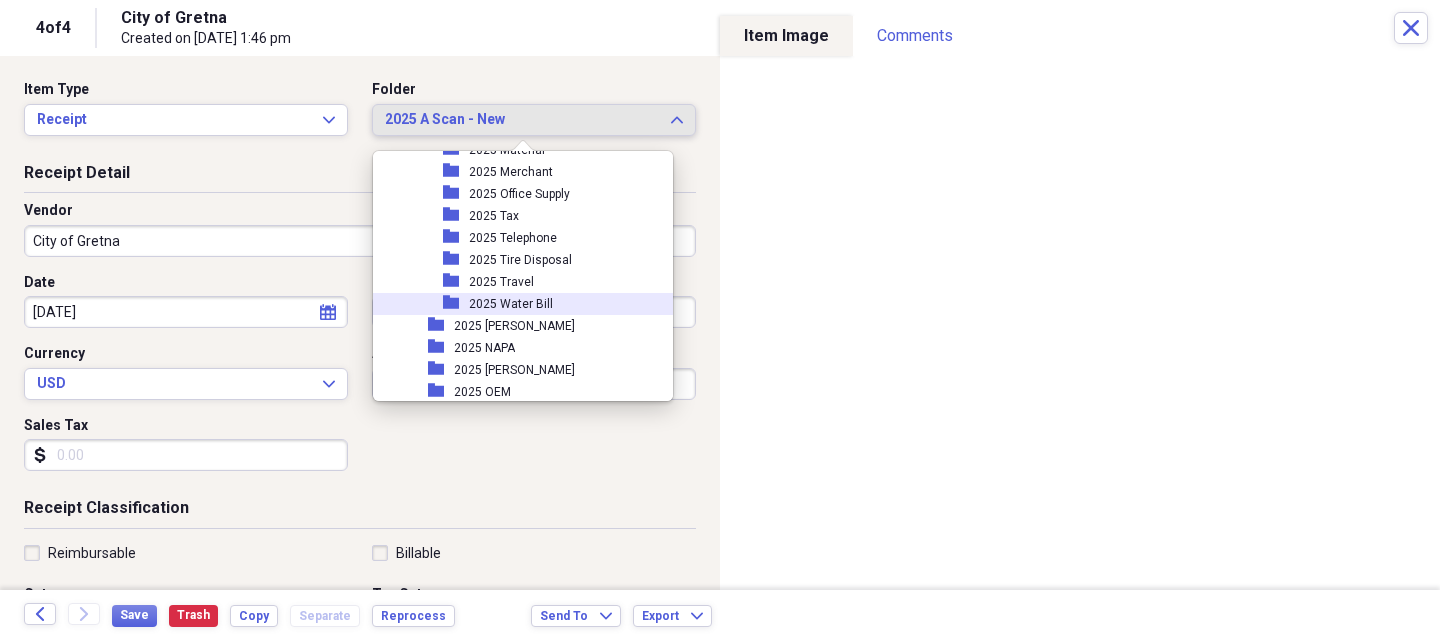 click on "2025 Water Bill" at bounding box center (511, 304) 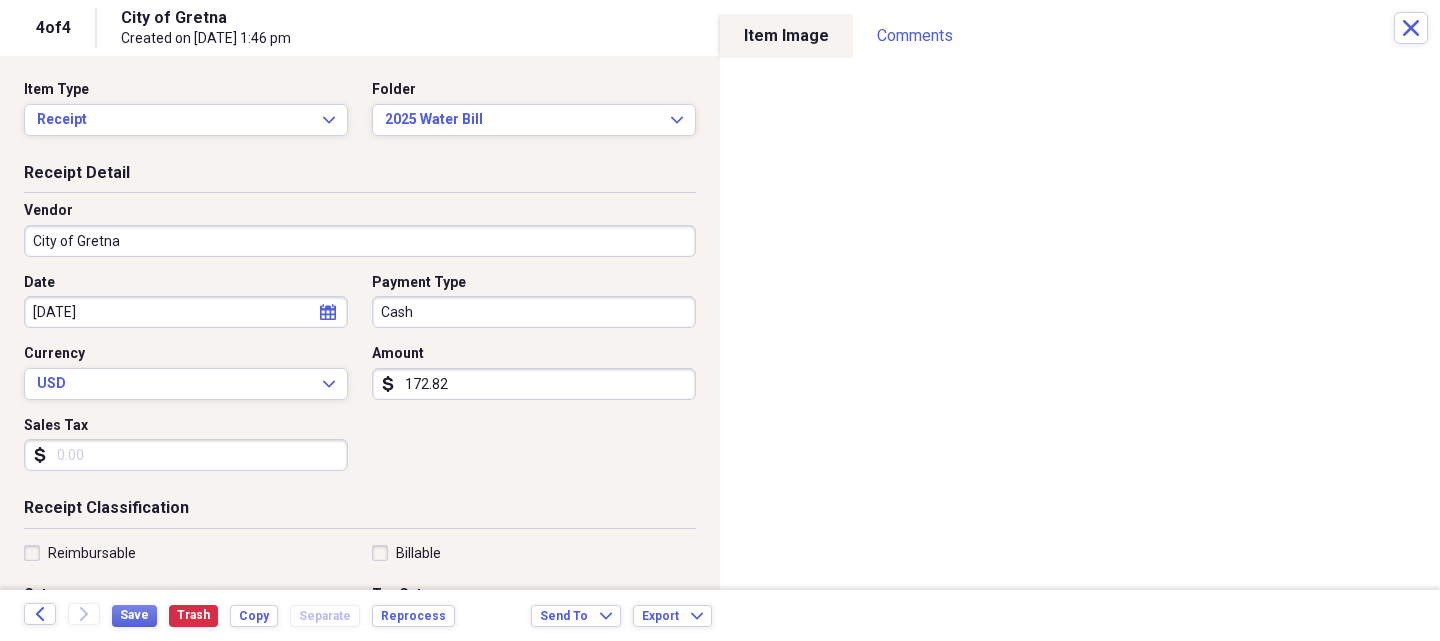 click on "172.82" at bounding box center (534, 384) 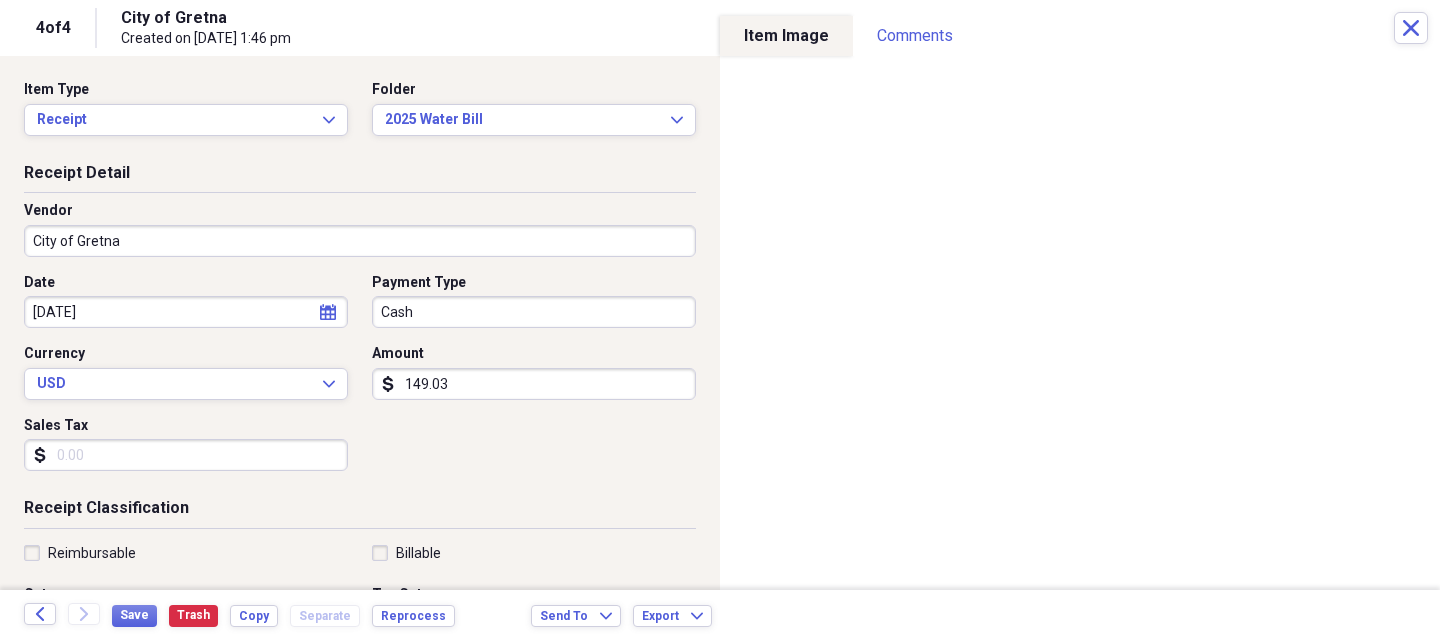 type on "149.03" 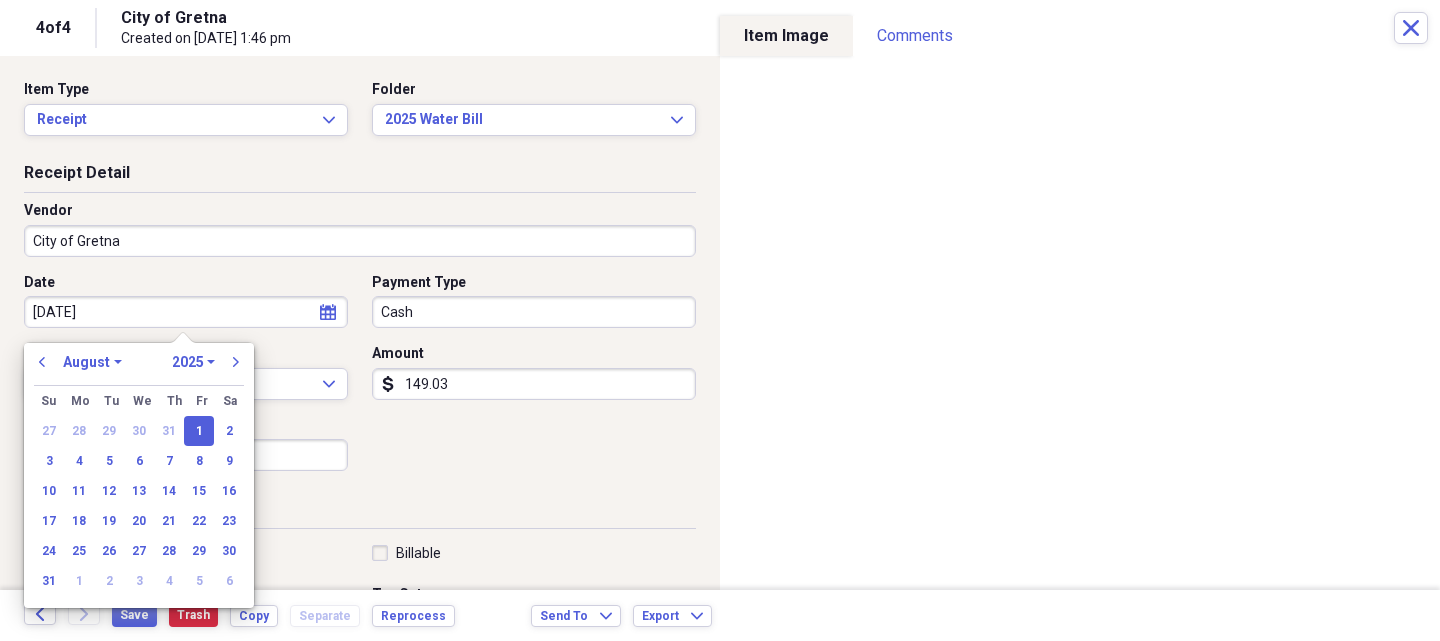 click on "[DATE]" at bounding box center [186, 312] 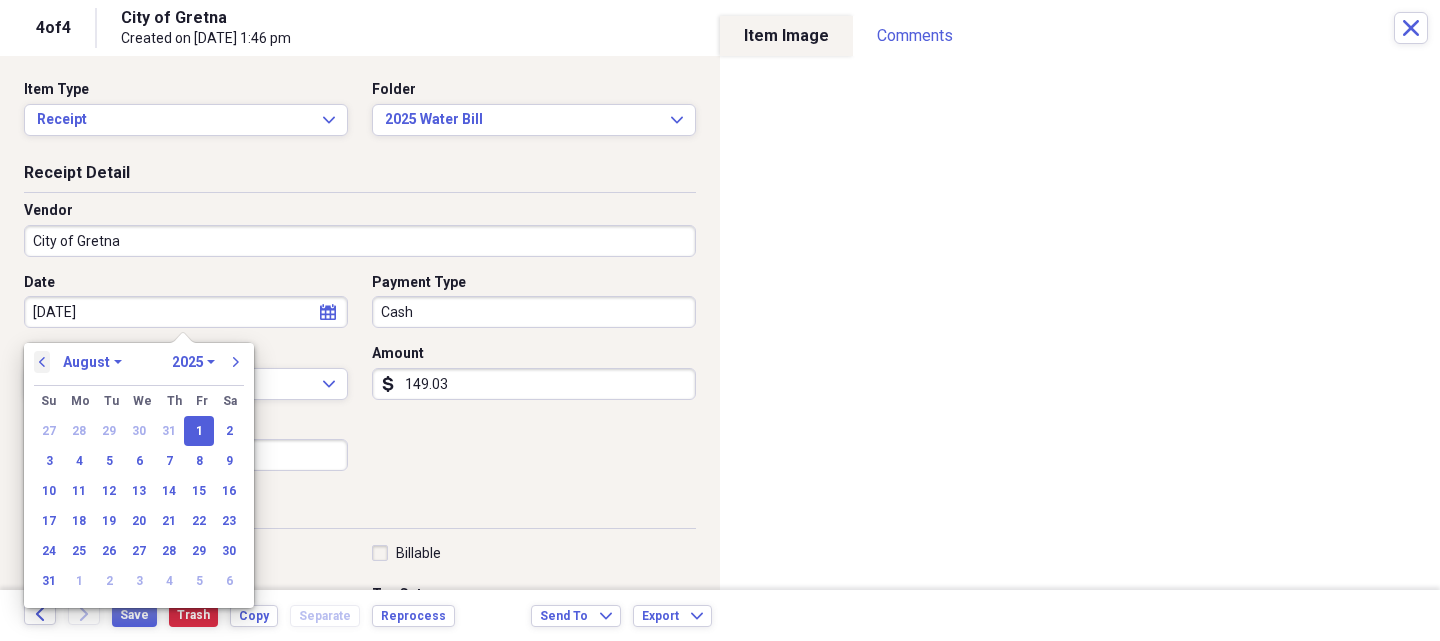 click on "previous" at bounding box center (42, 362) 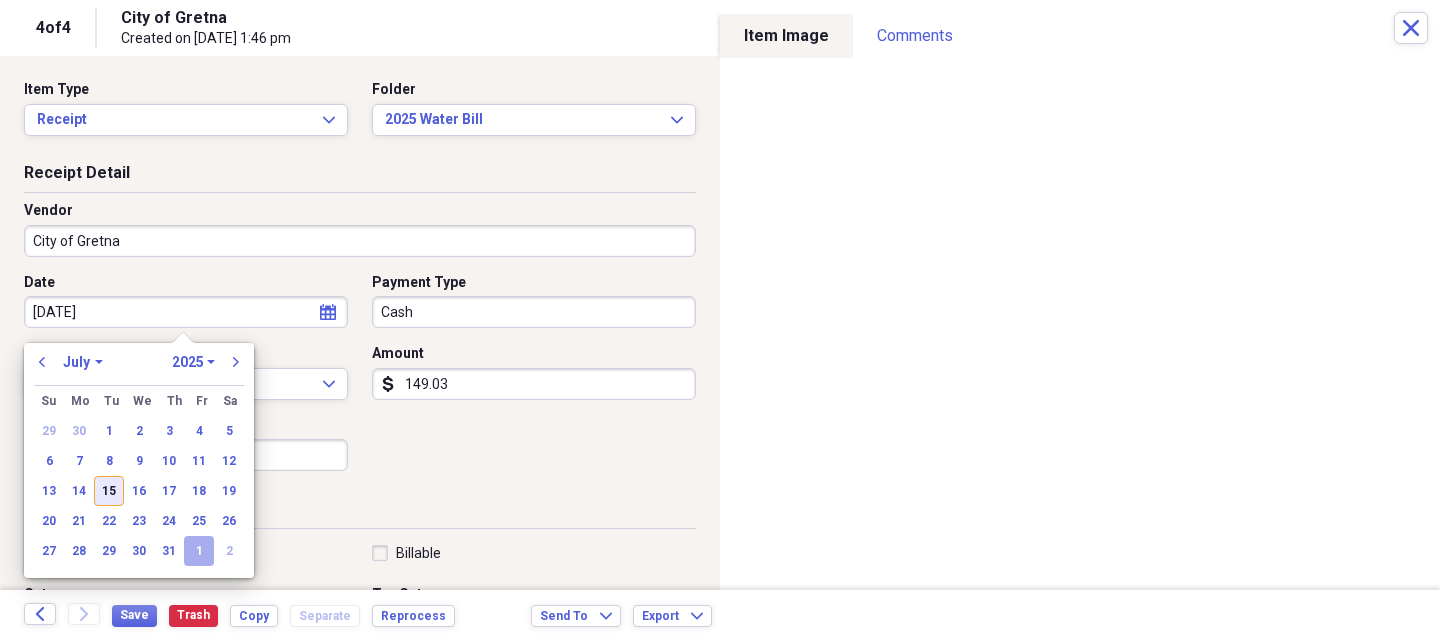 click on "15" at bounding box center (109, 491) 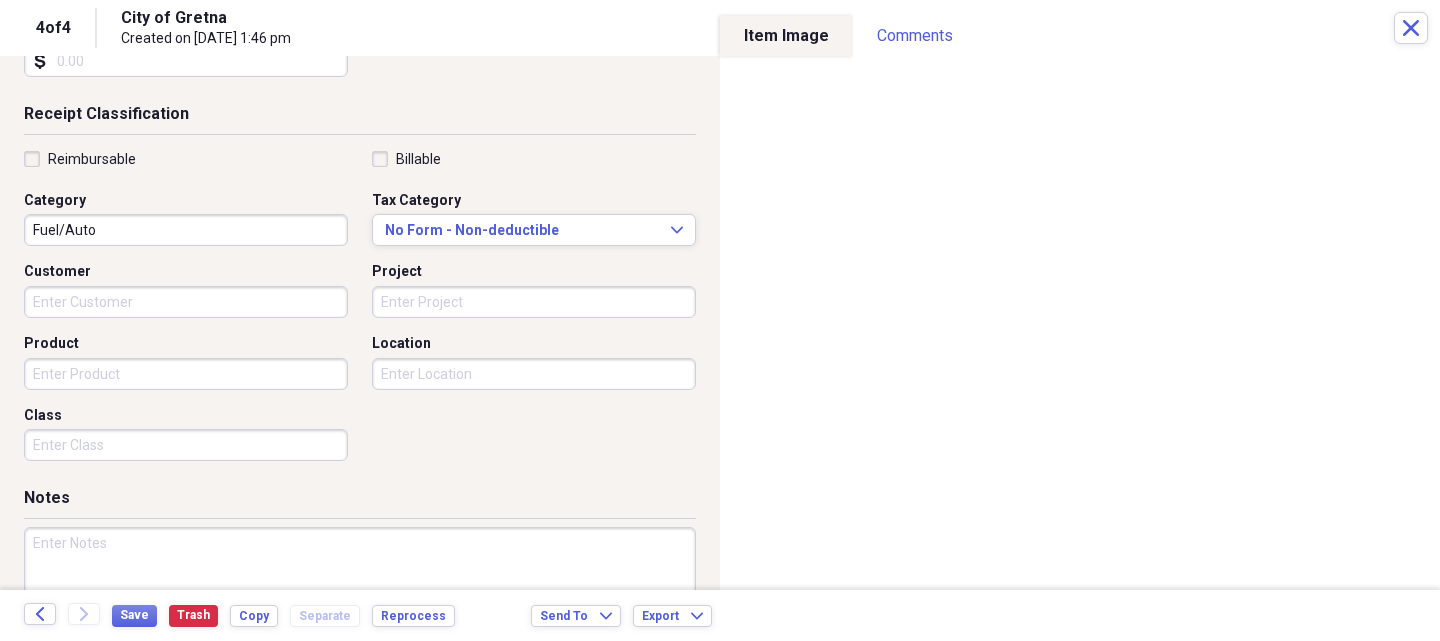 scroll, scrollTop: 400, scrollLeft: 0, axis: vertical 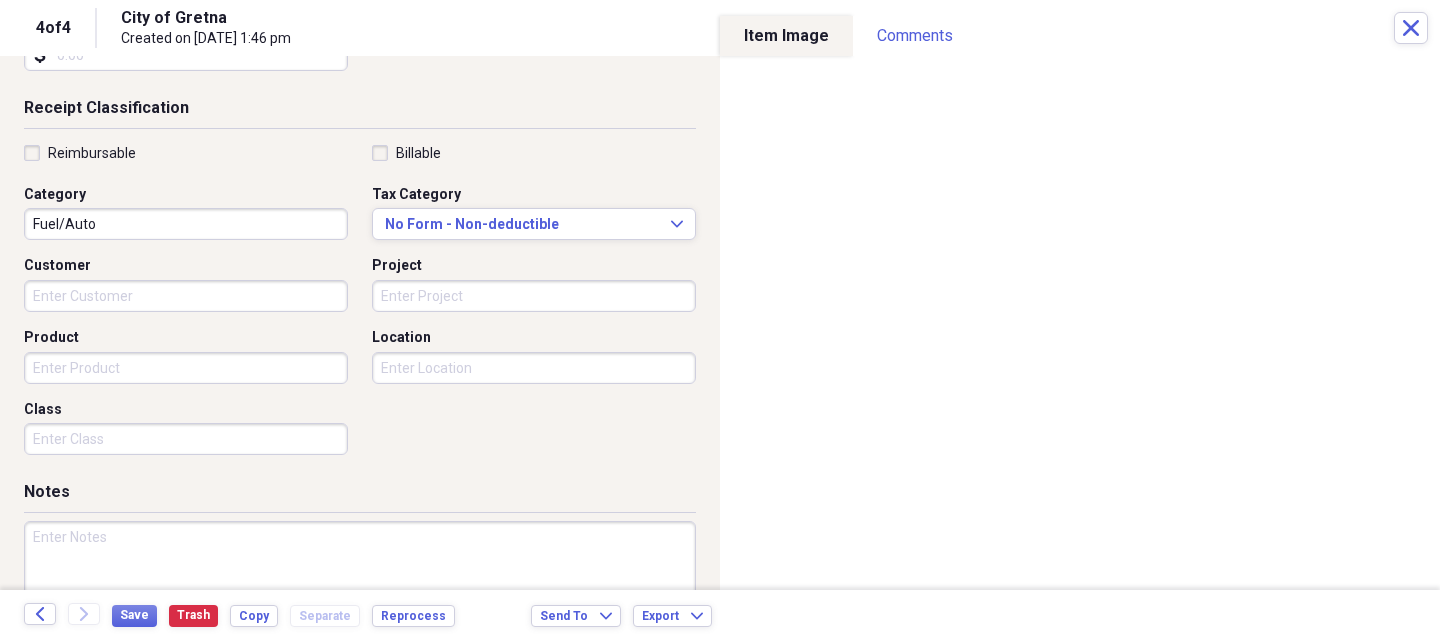 click on "Product" at bounding box center (186, 368) 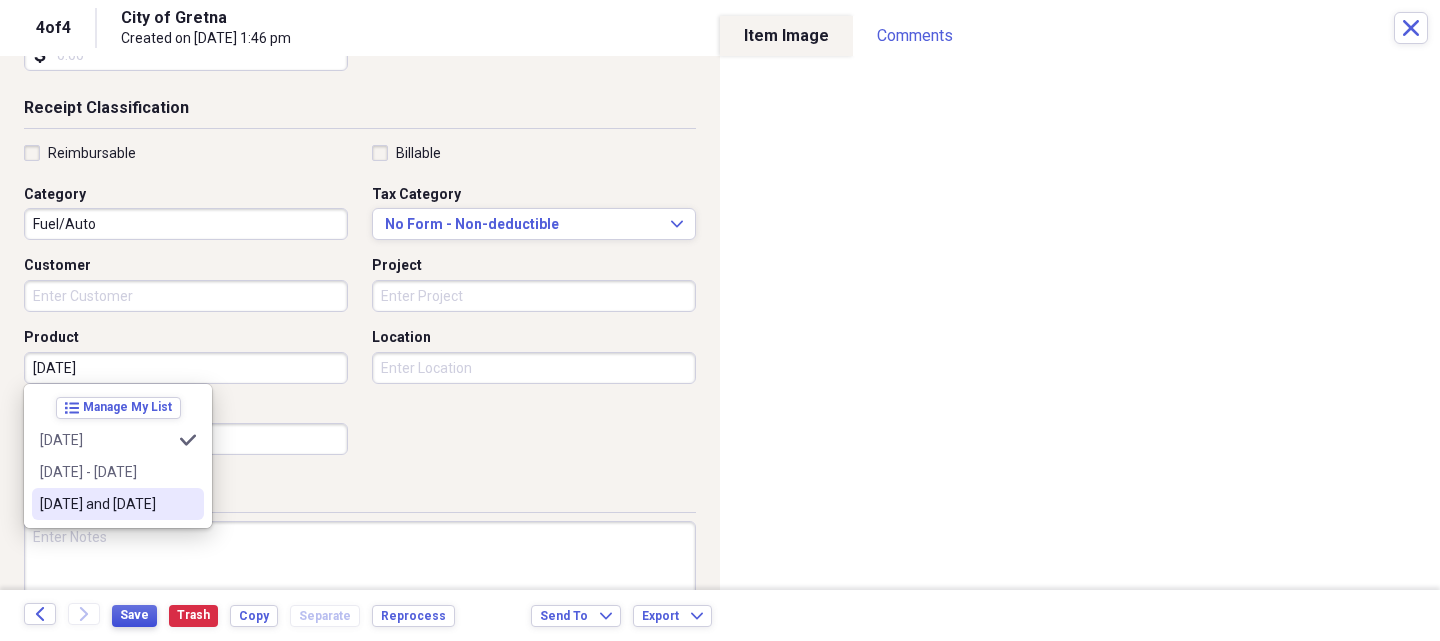 type on "[DATE]" 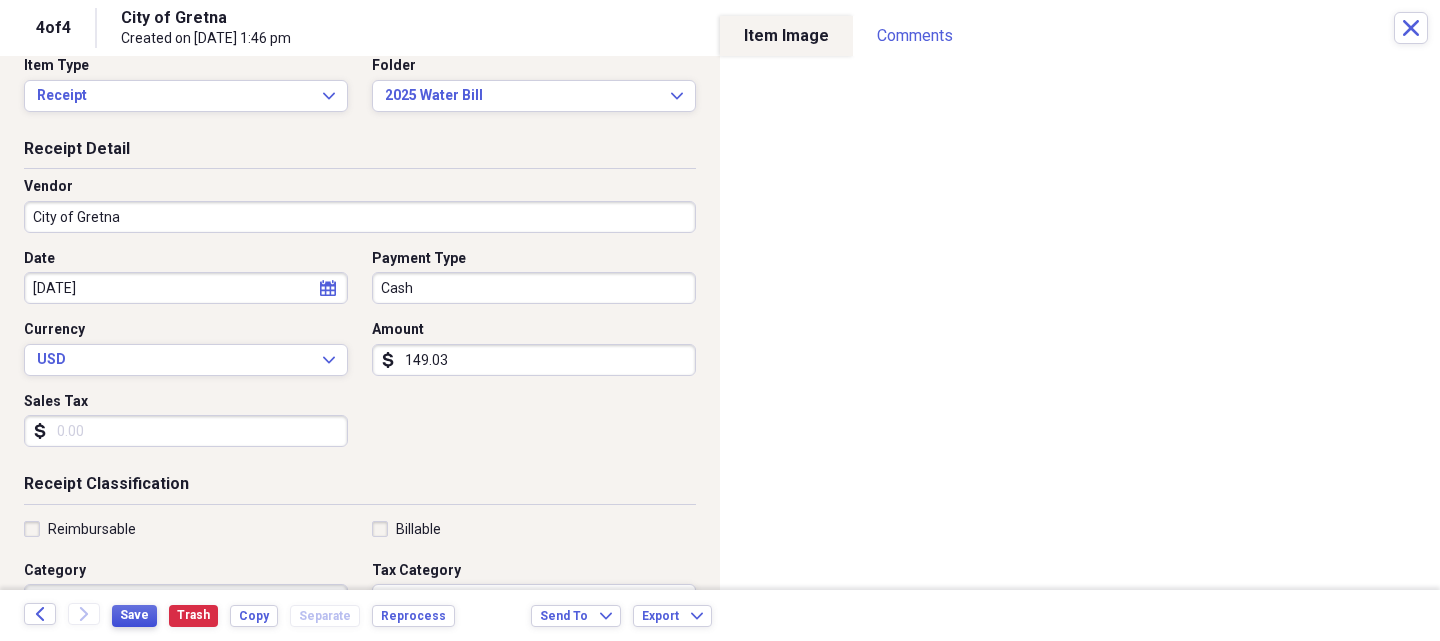 scroll, scrollTop: 0, scrollLeft: 0, axis: both 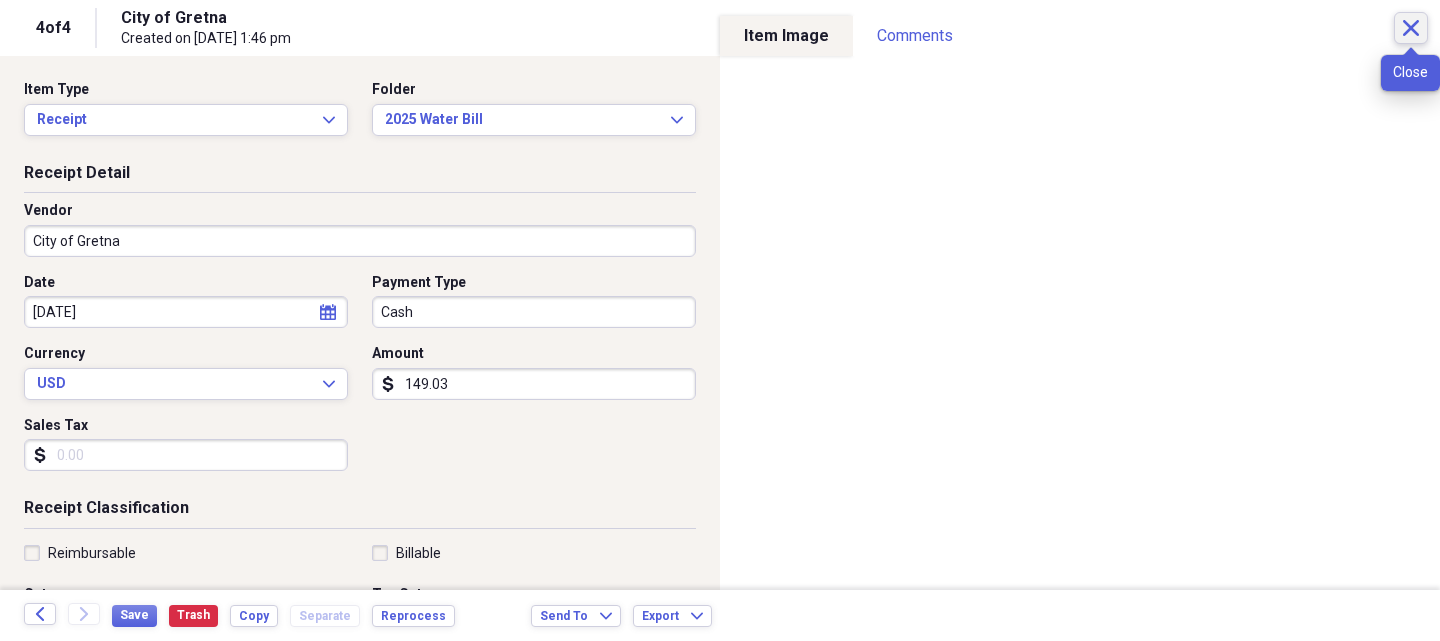 click 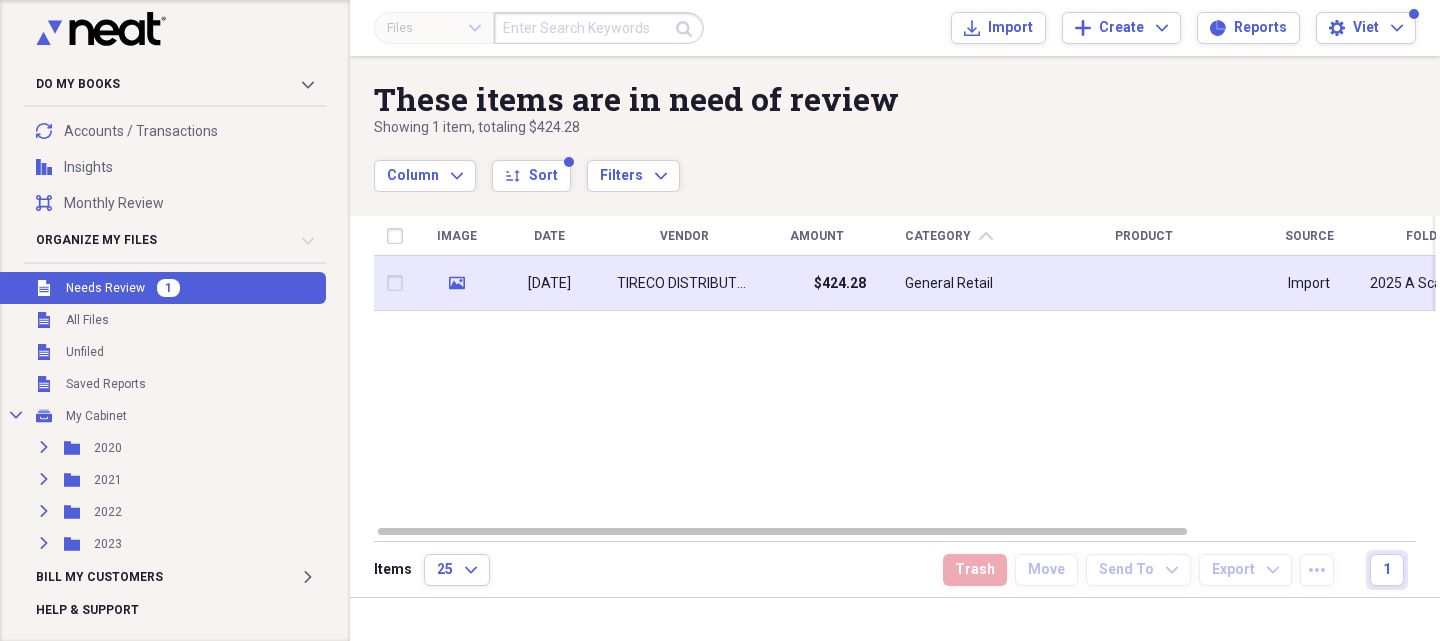 click on "TIRECO DISTRIBUTORS" at bounding box center [684, 284] 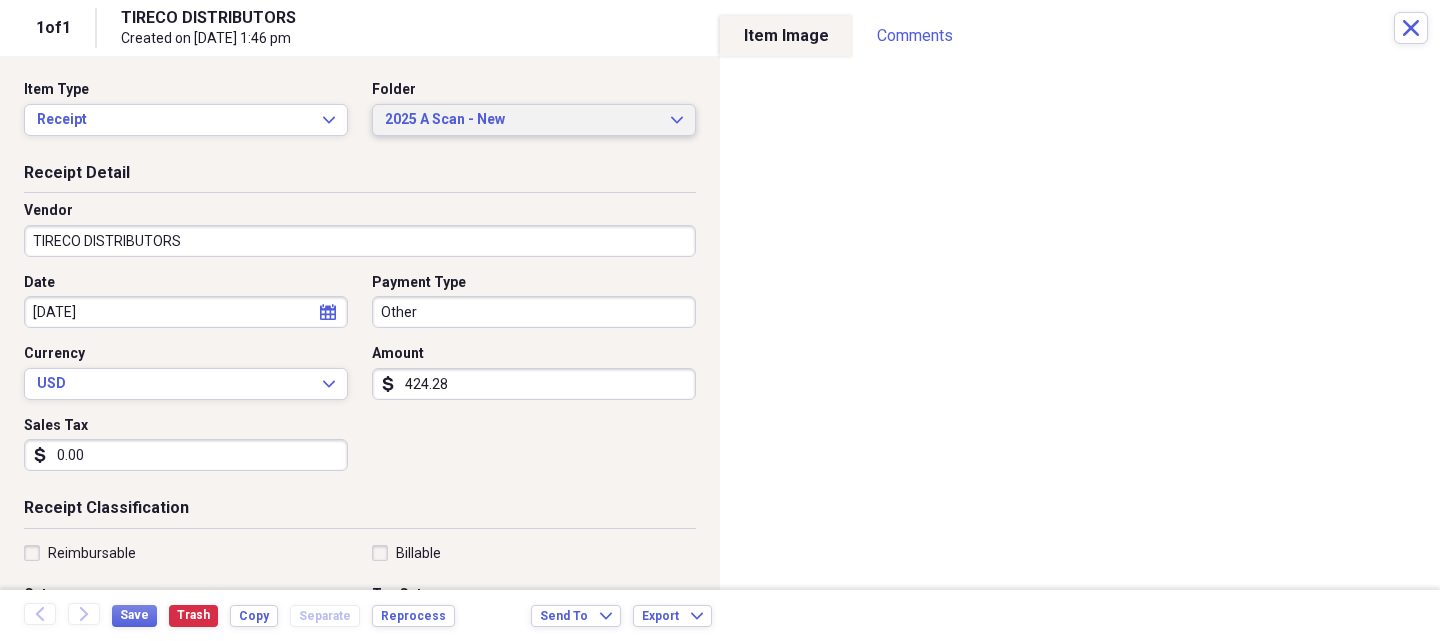 click on "2025 A Scan - New" at bounding box center (522, 120) 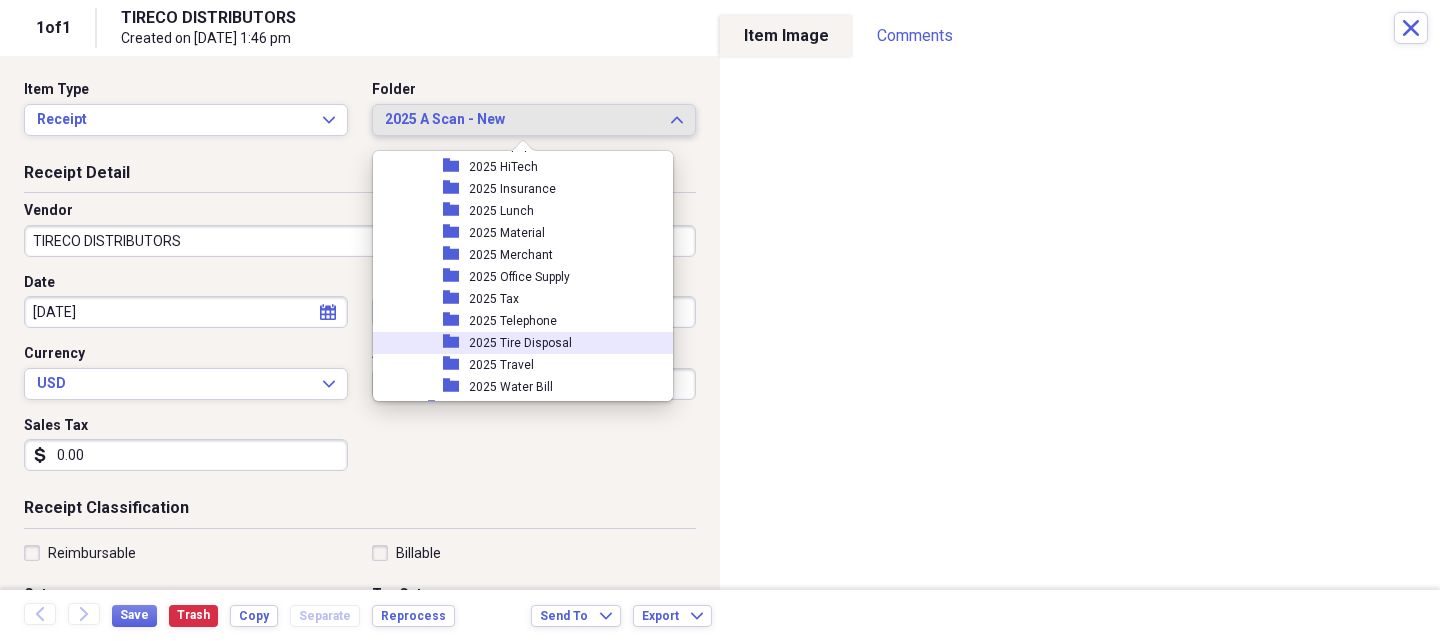 scroll, scrollTop: 245, scrollLeft: 0, axis: vertical 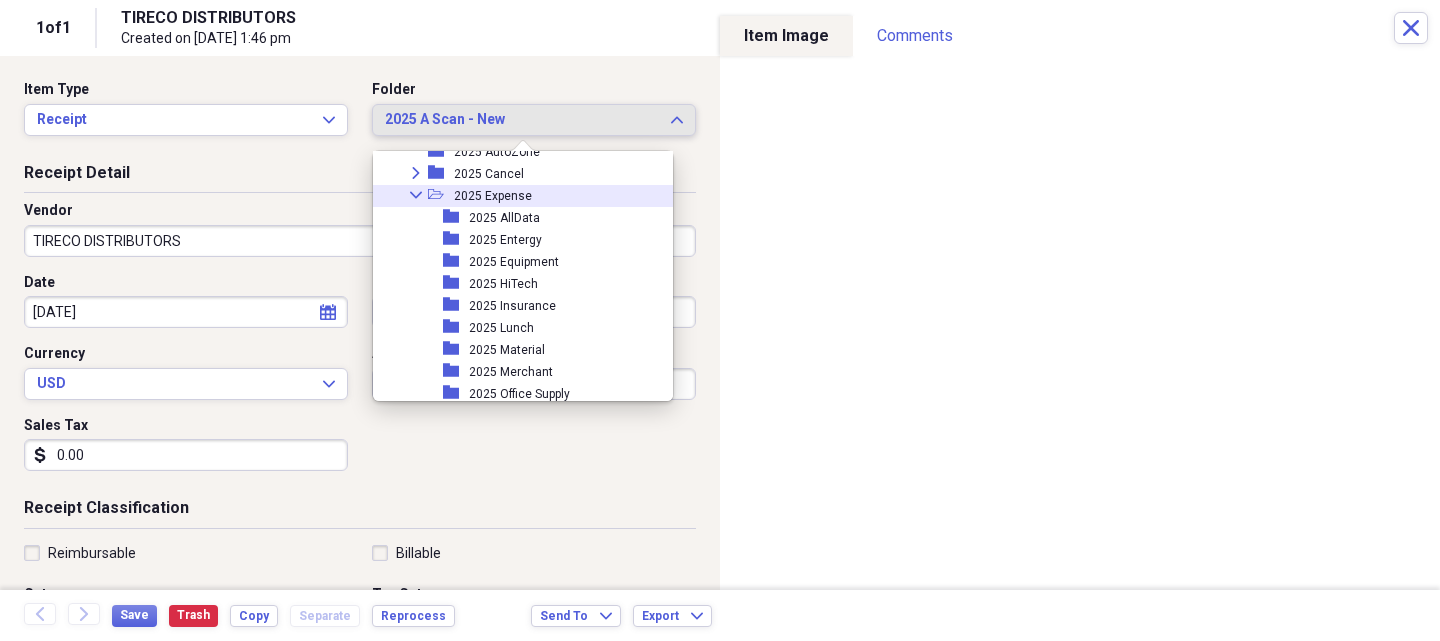 click on "Collapse" 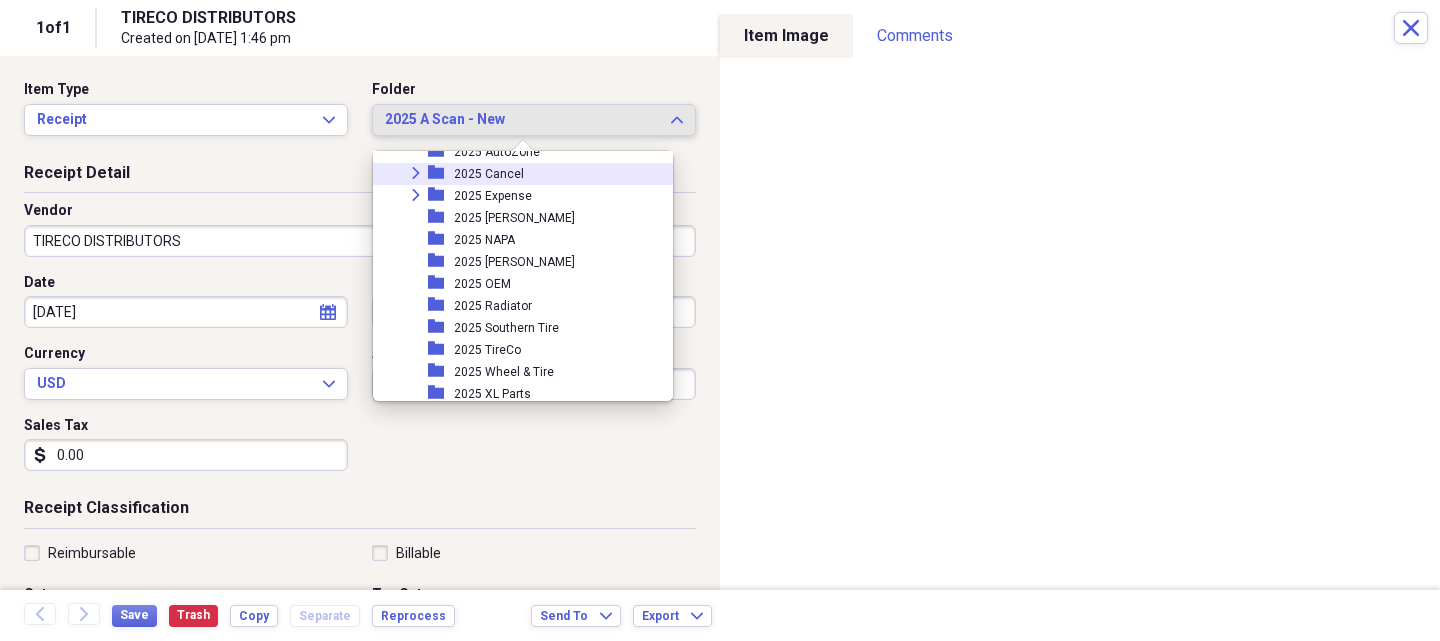 click 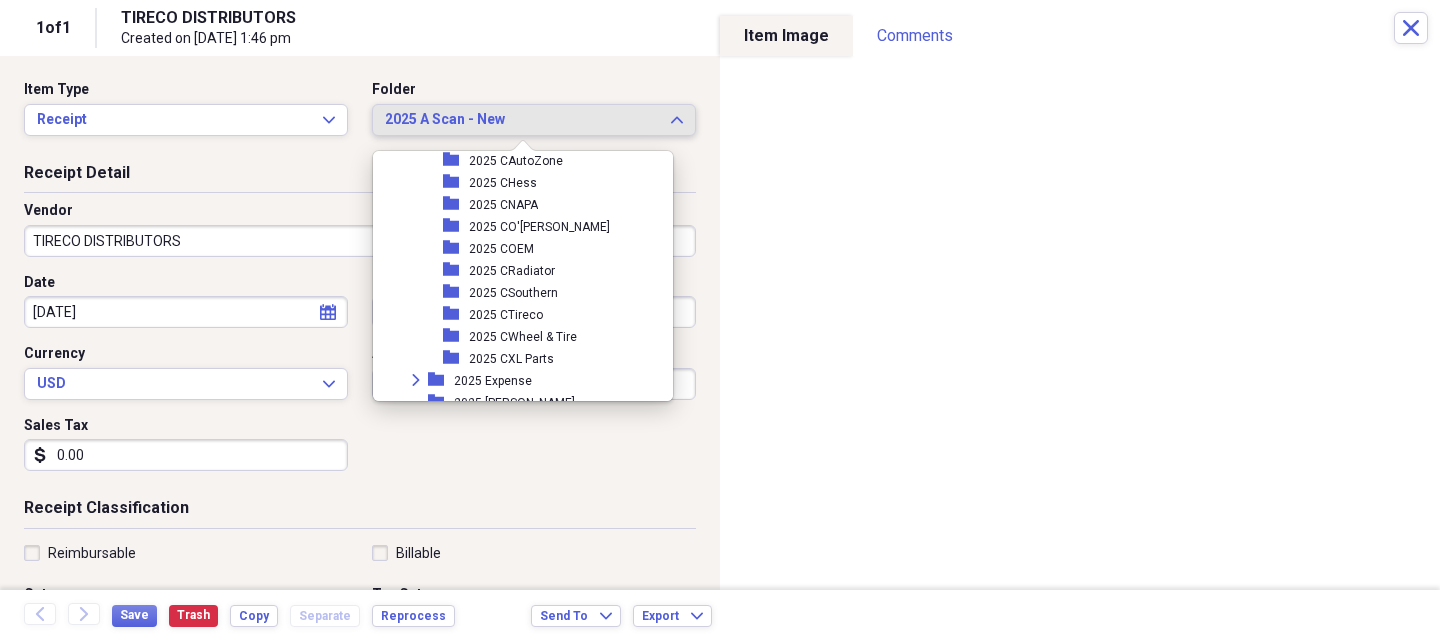 scroll, scrollTop: 445, scrollLeft: 0, axis: vertical 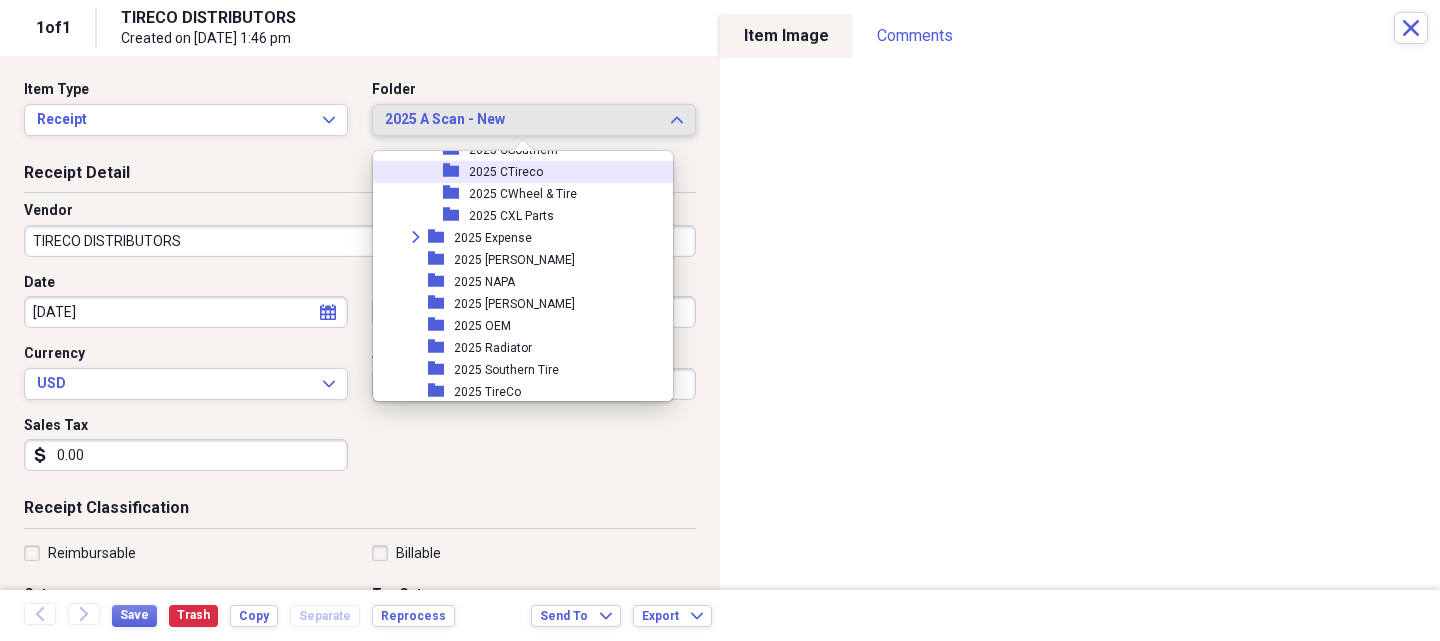 click 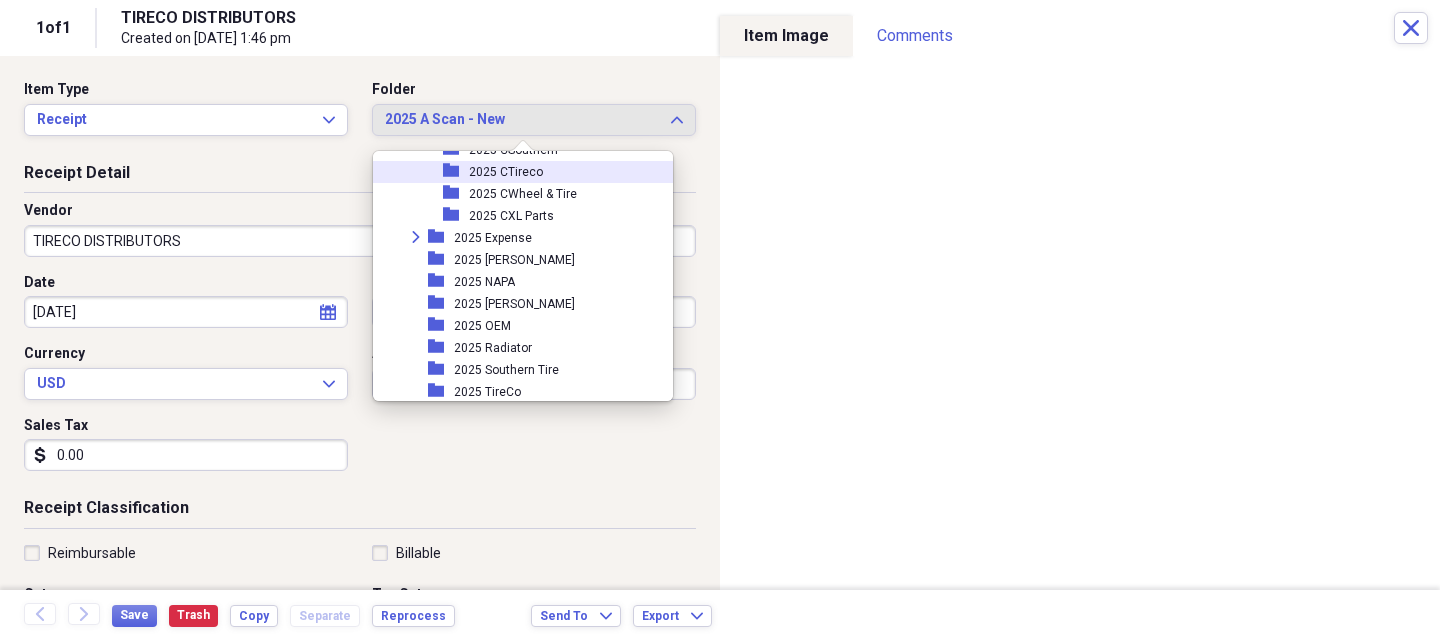 scroll, scrollTop: 579, scrollLeft: 0, axis: vertical 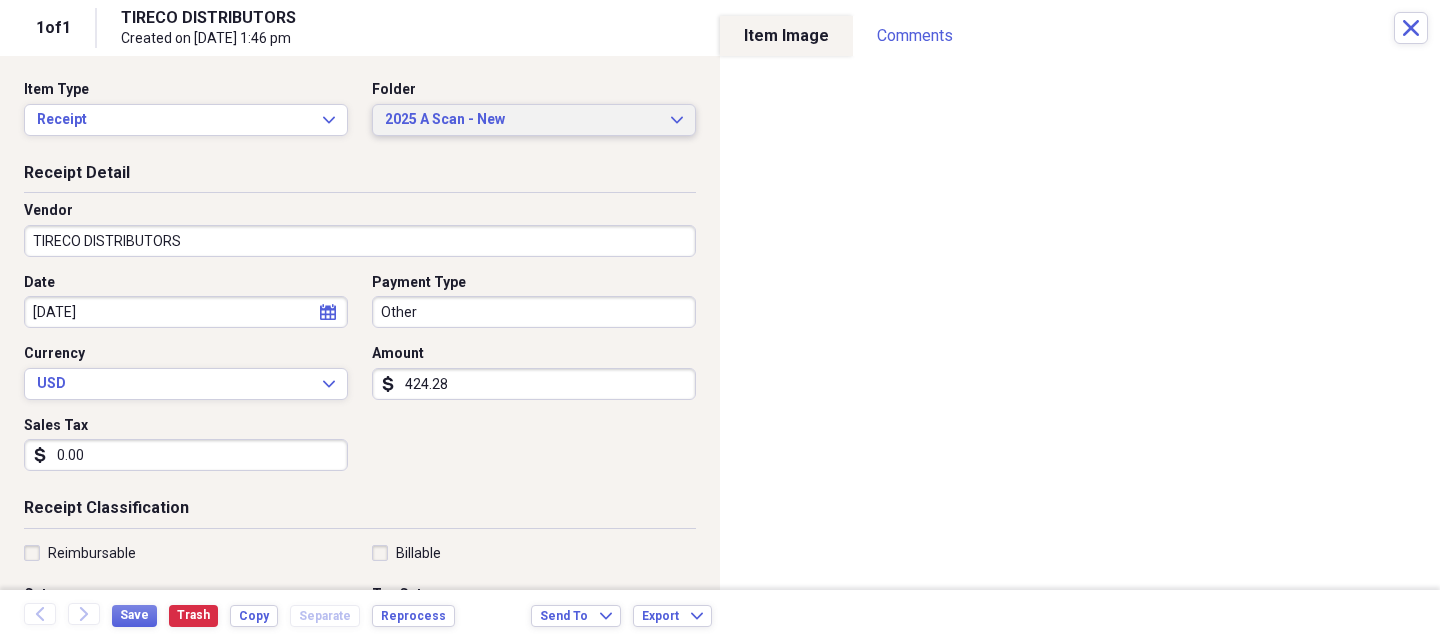 click on "2025 A Scan - New" at bounding box center [522, 120] 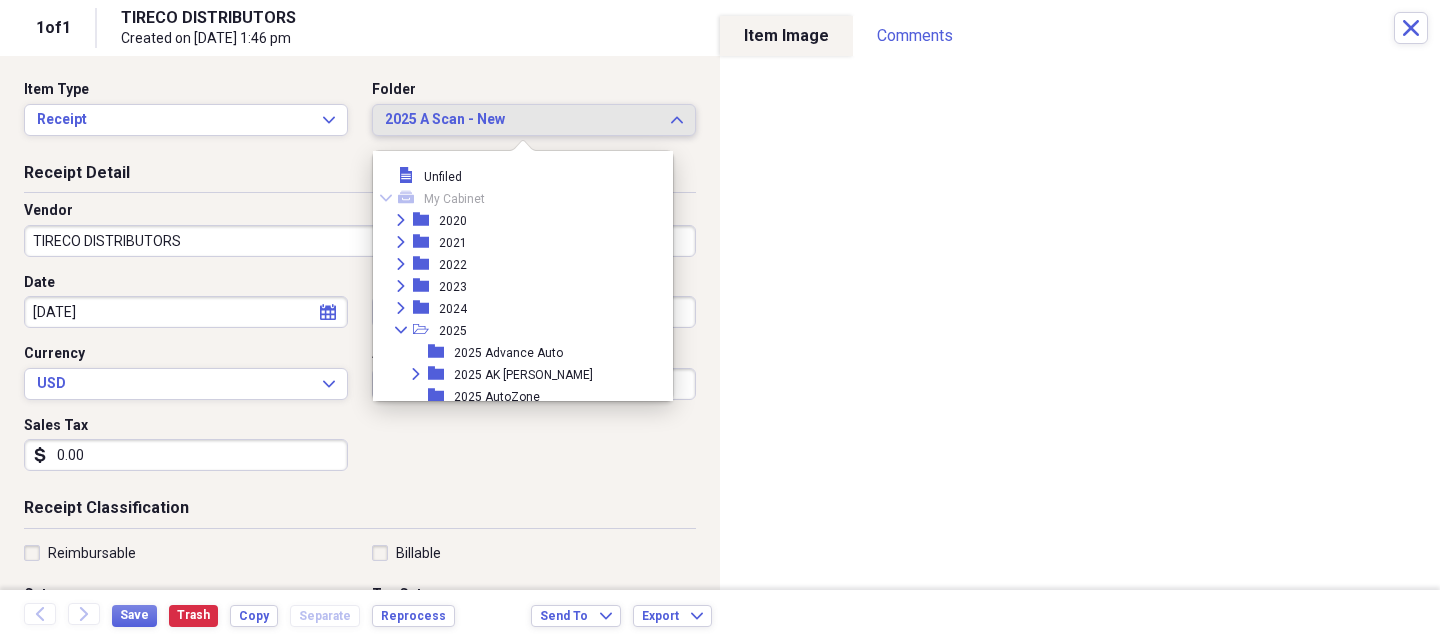scroll, scrollTop: 579, scrollLeft: 0, axis: vertical 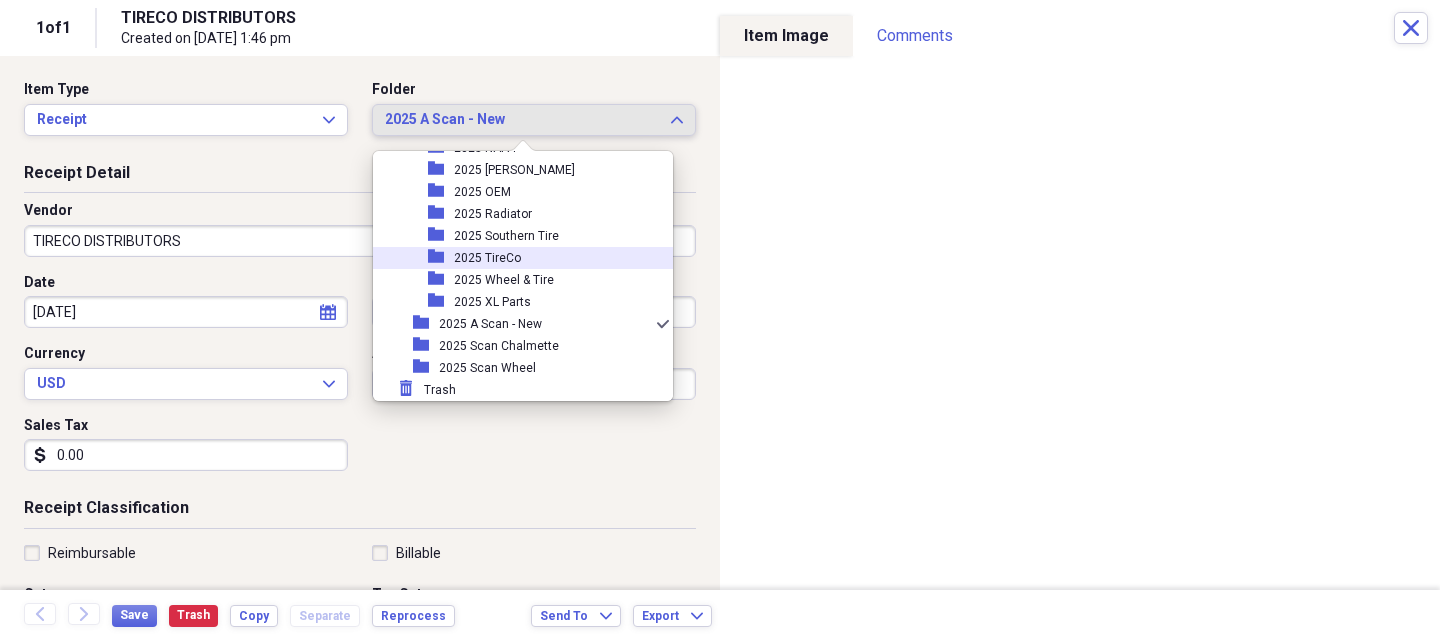 click on "2025 TireCo" at bounding box center [487, 258] 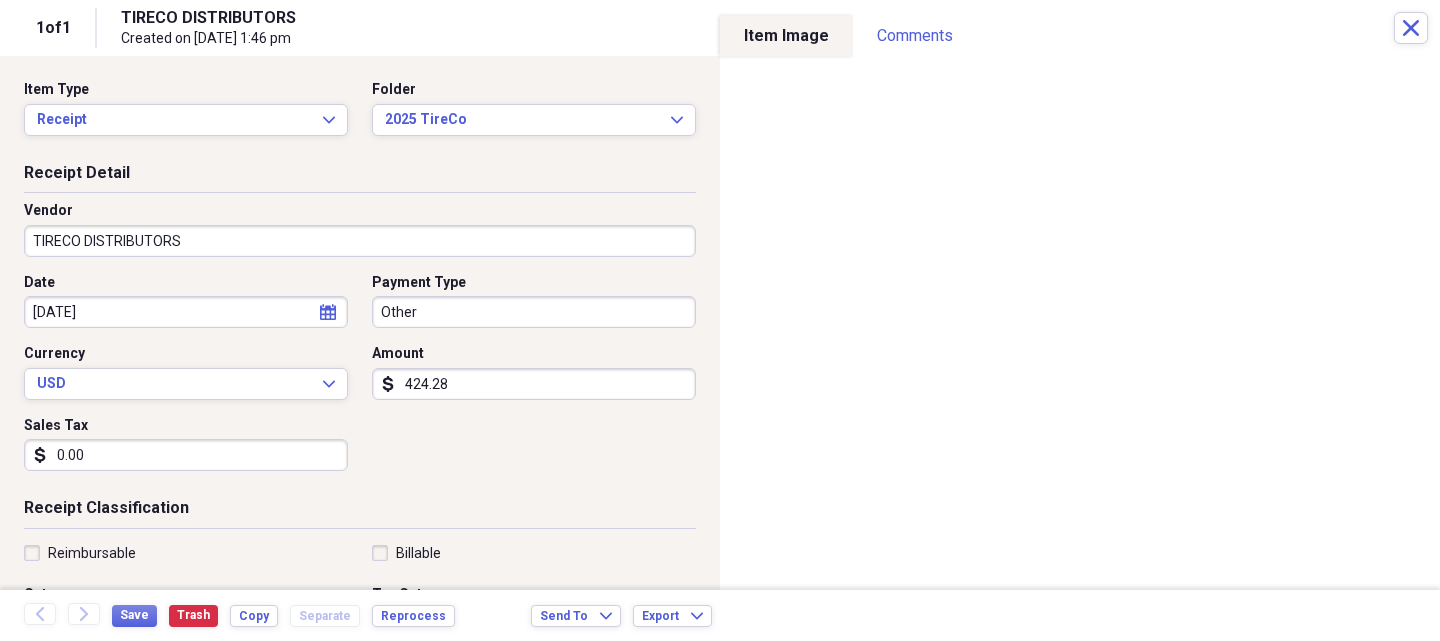click on "TIRECO DISTRIBUTORS" at bounding box center [360, 241] 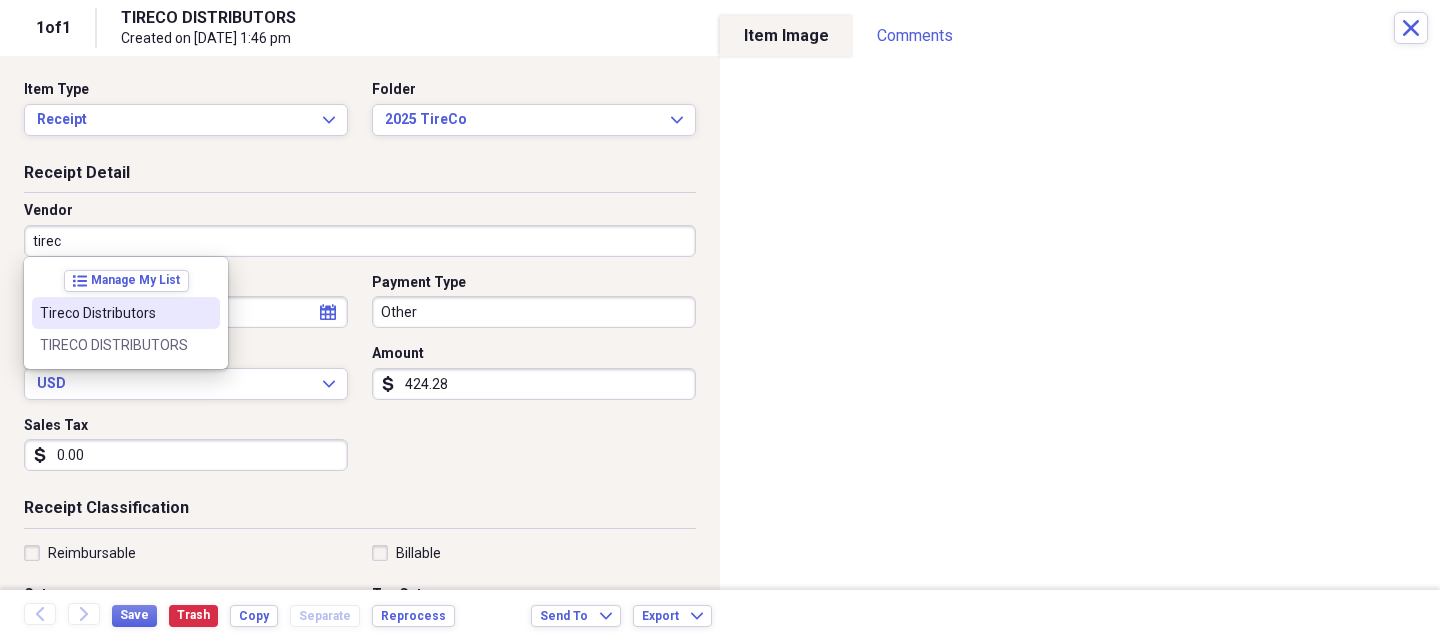 click on "Tireco Distributors" at bounding box center [114, 313] 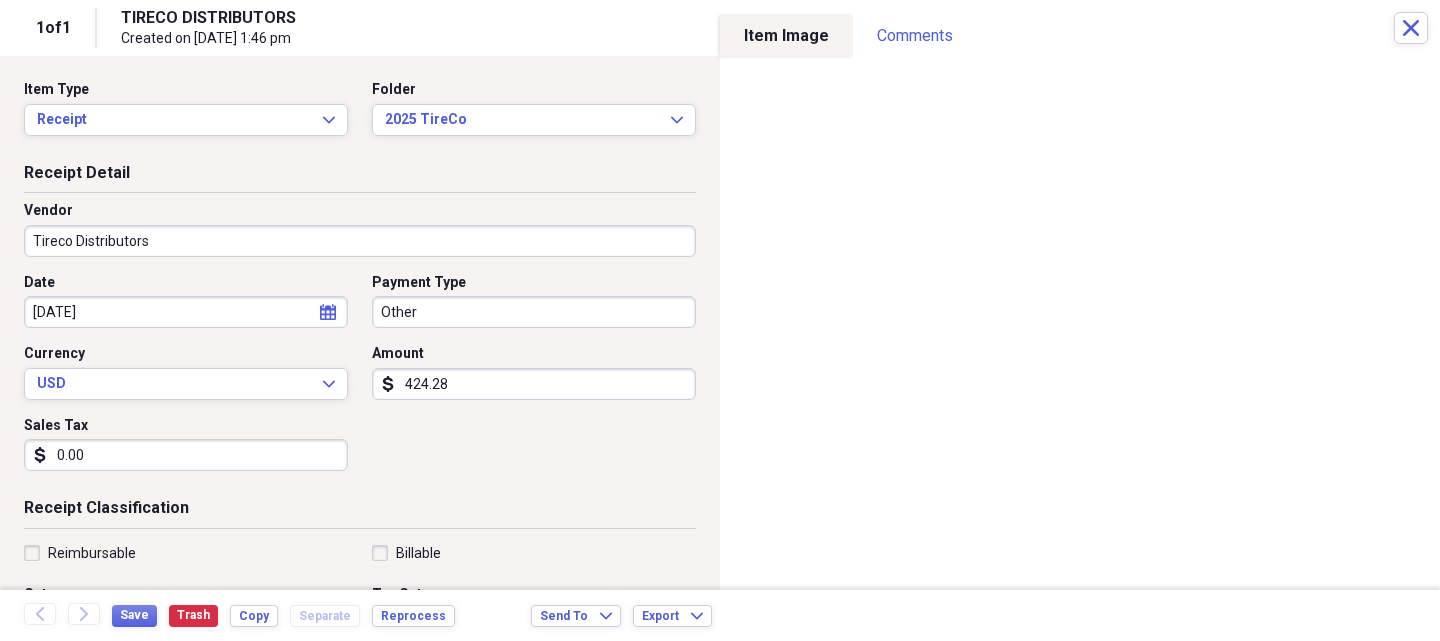 type on "Fuel/Auto" 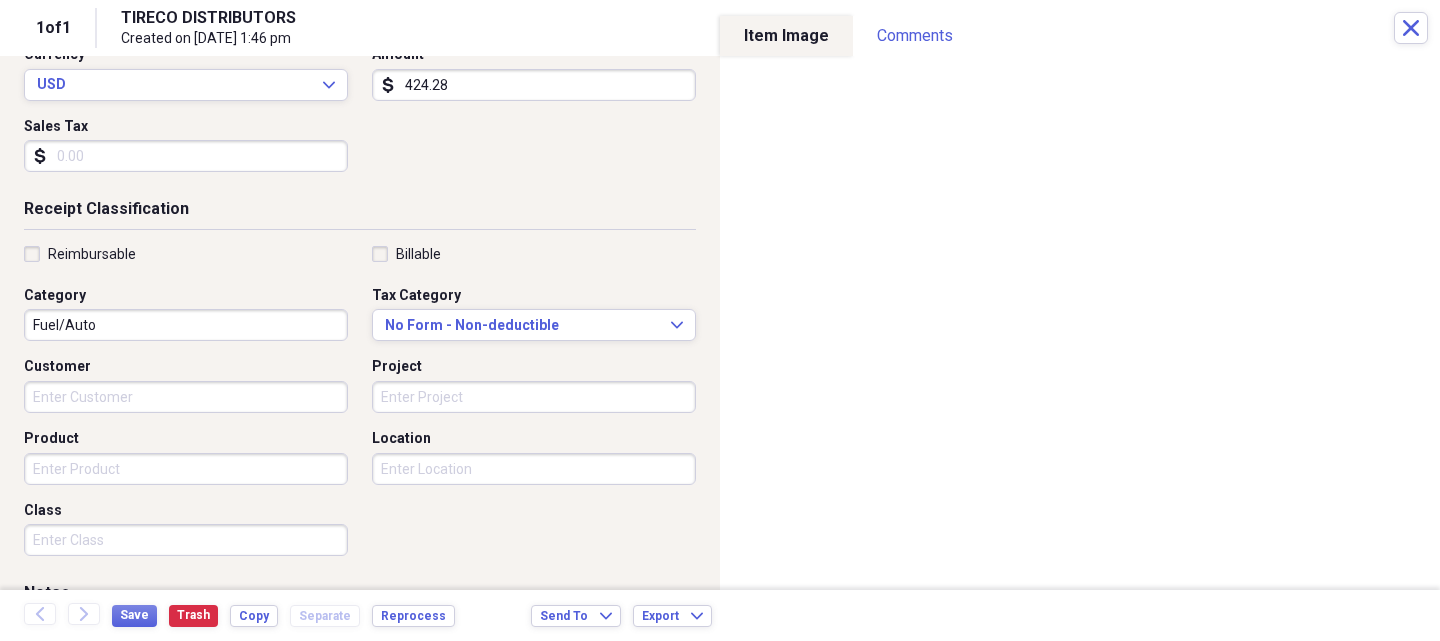 scroll, scrollTop: 300, scrollLeft: 0, axis: vertical 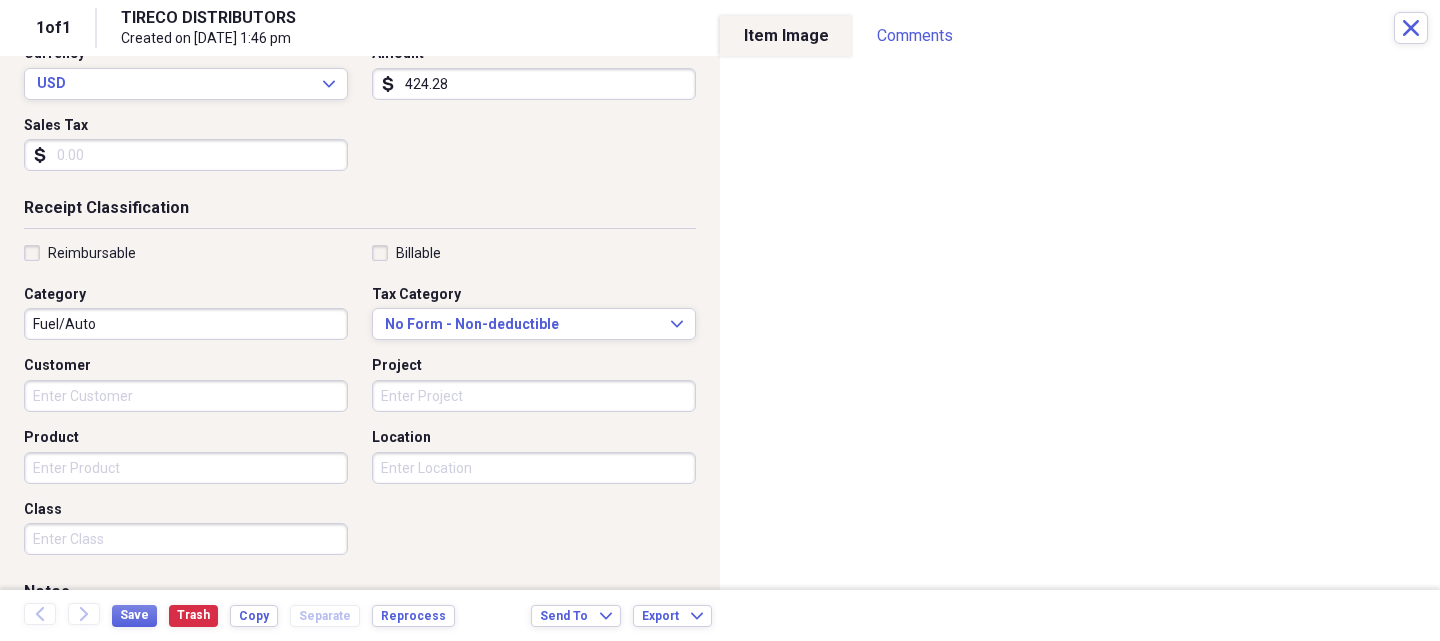 type 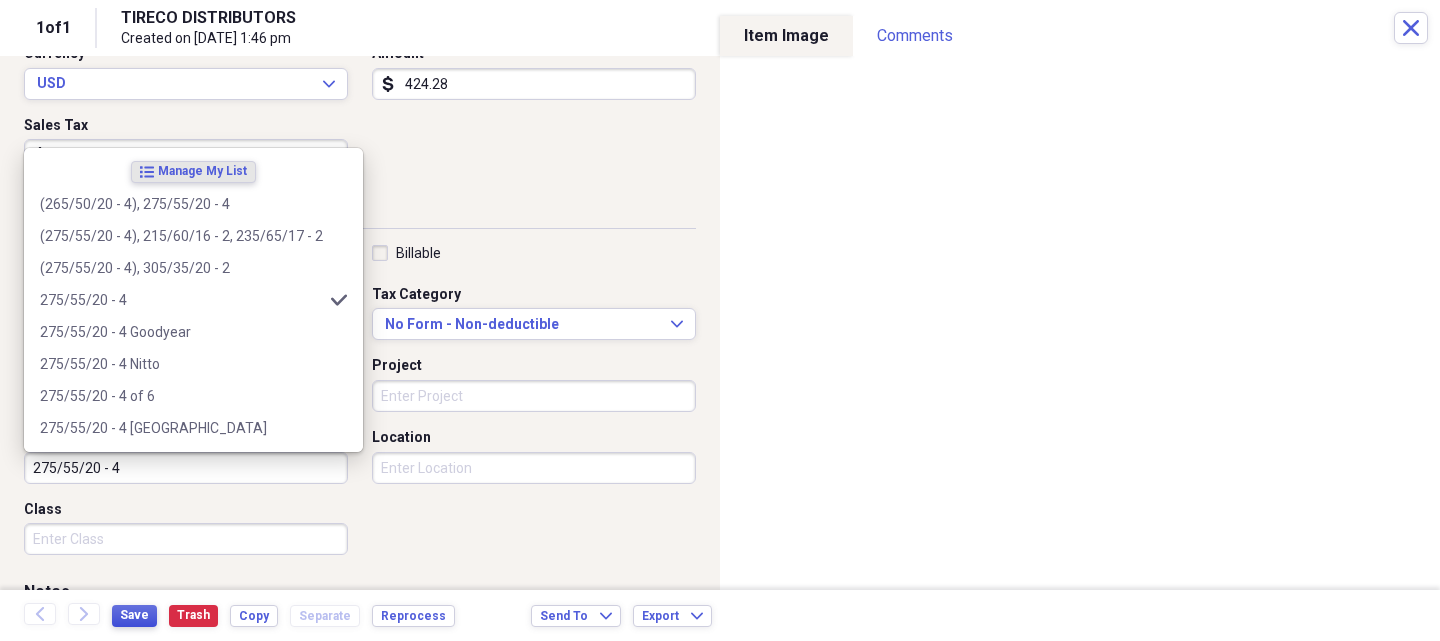 type on "275/55/20 - 4" 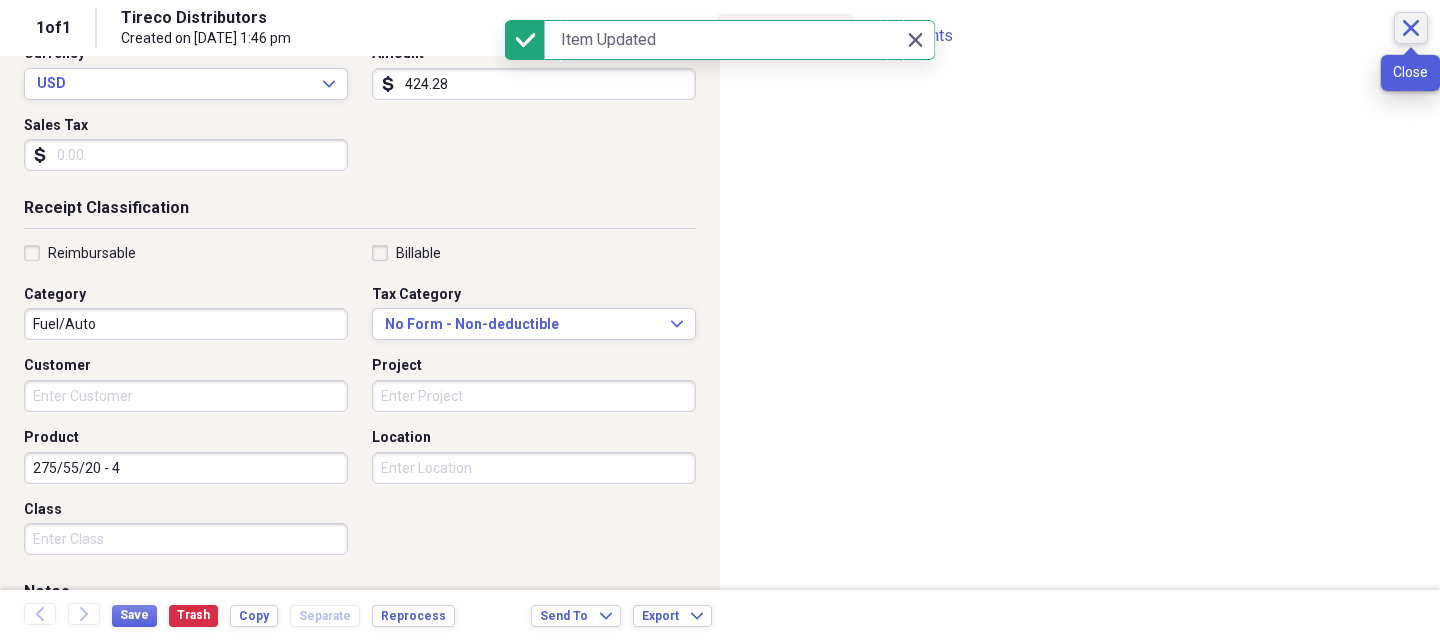 click on "Close" 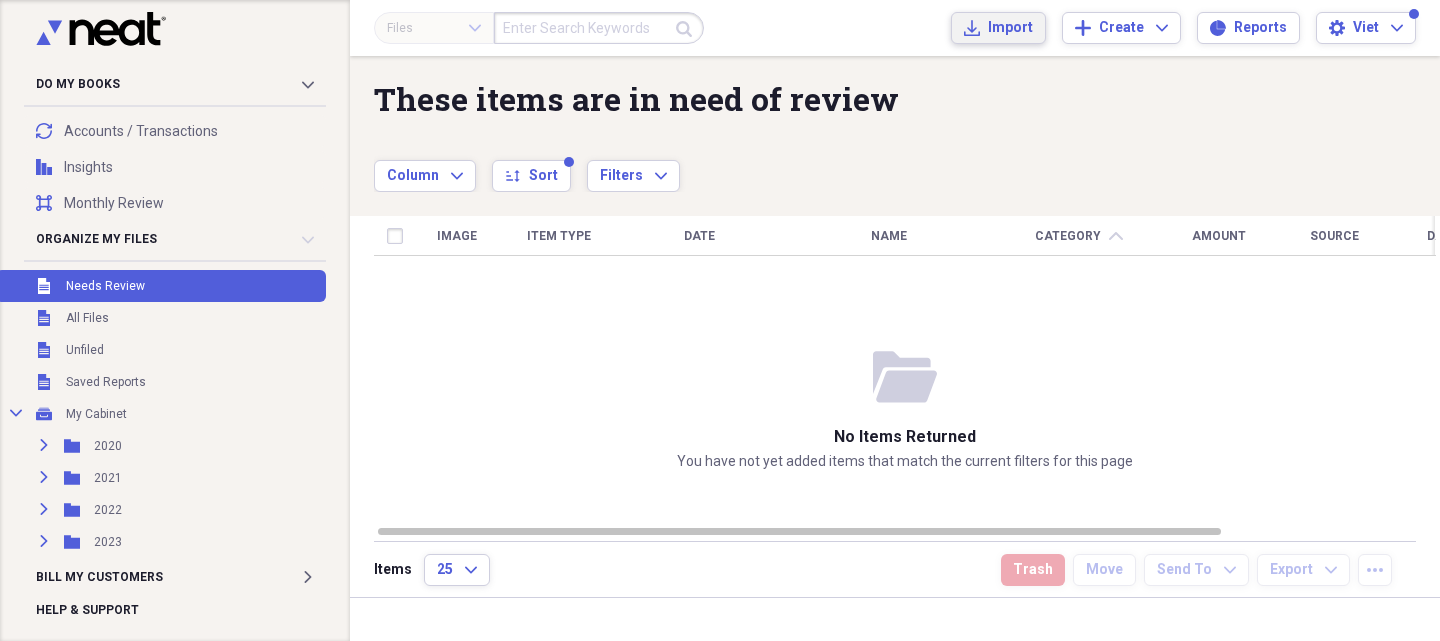 click on "Import" 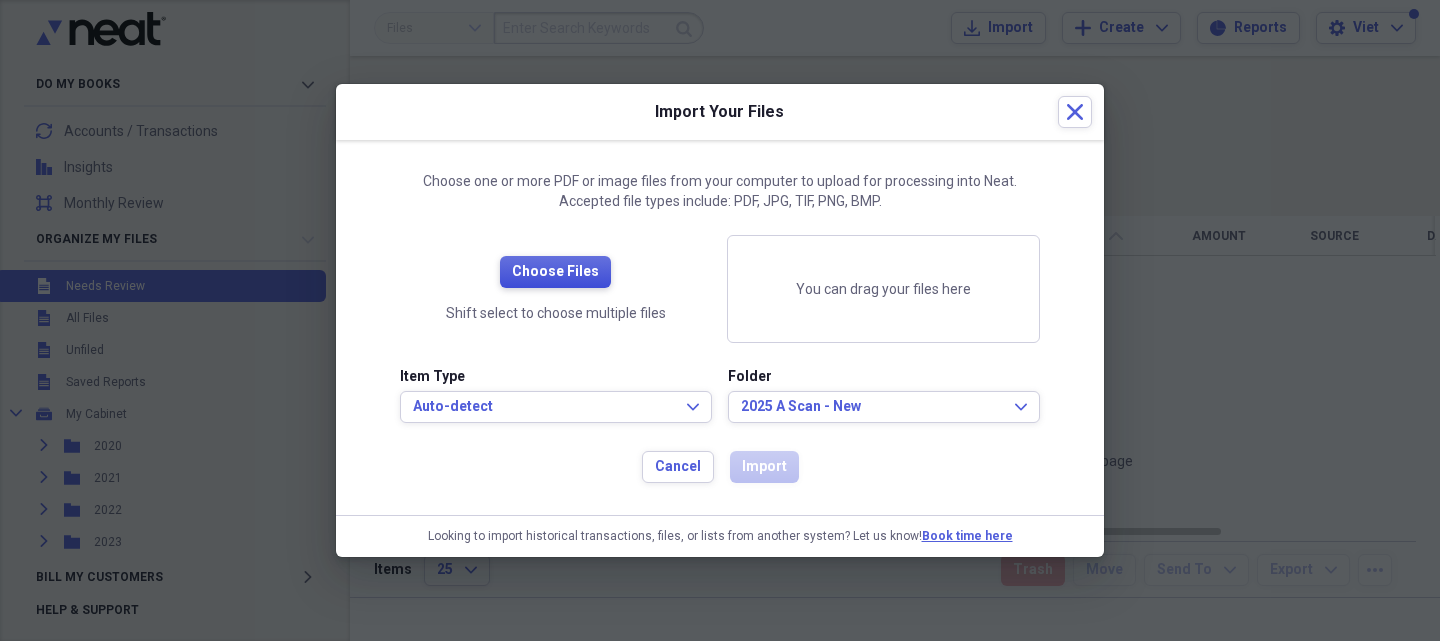 click on "Choose Files" at bounding box center [555, 272] 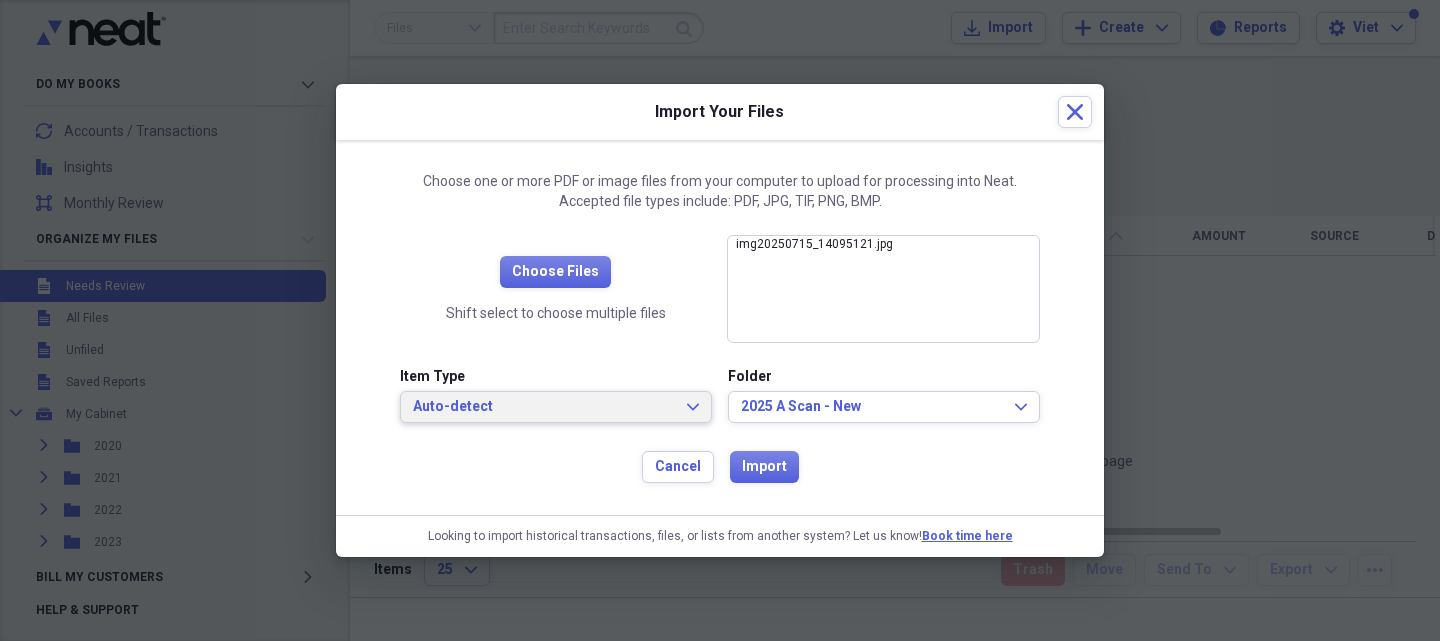click on "Auto-detect" at bounding box center (544, 407) 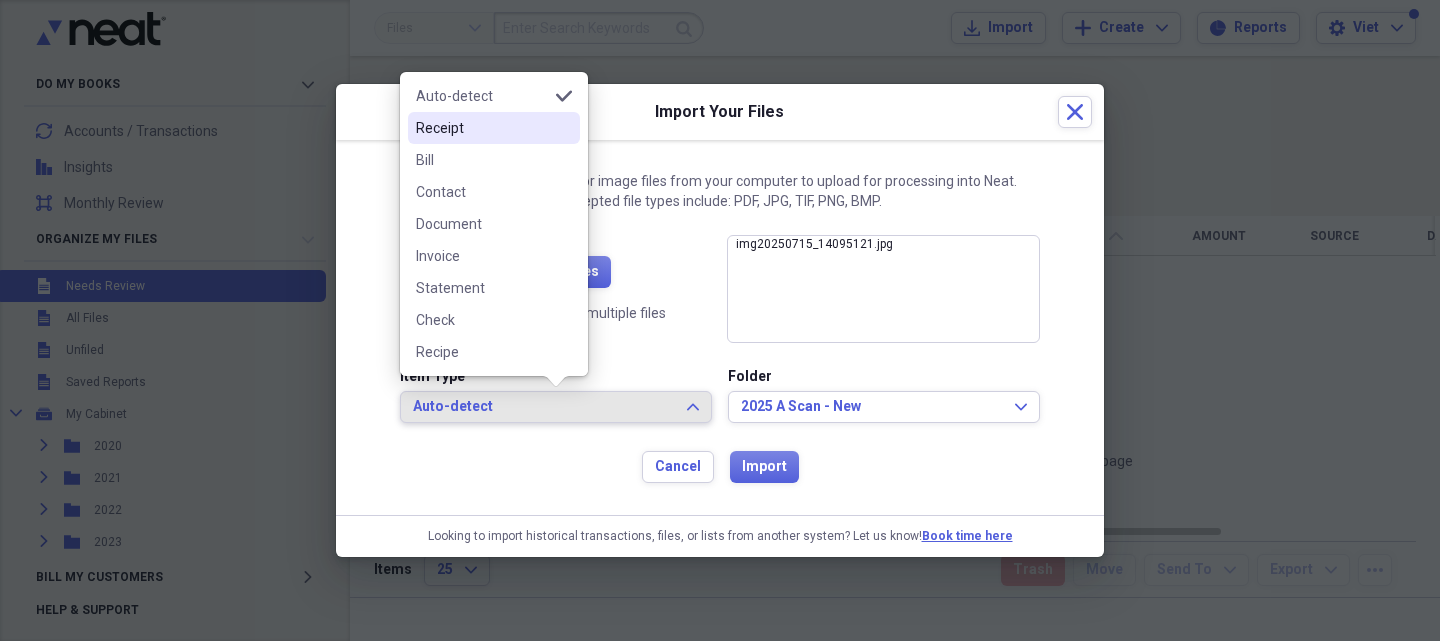 click on "Receipt" at bounding box center (482, 128) 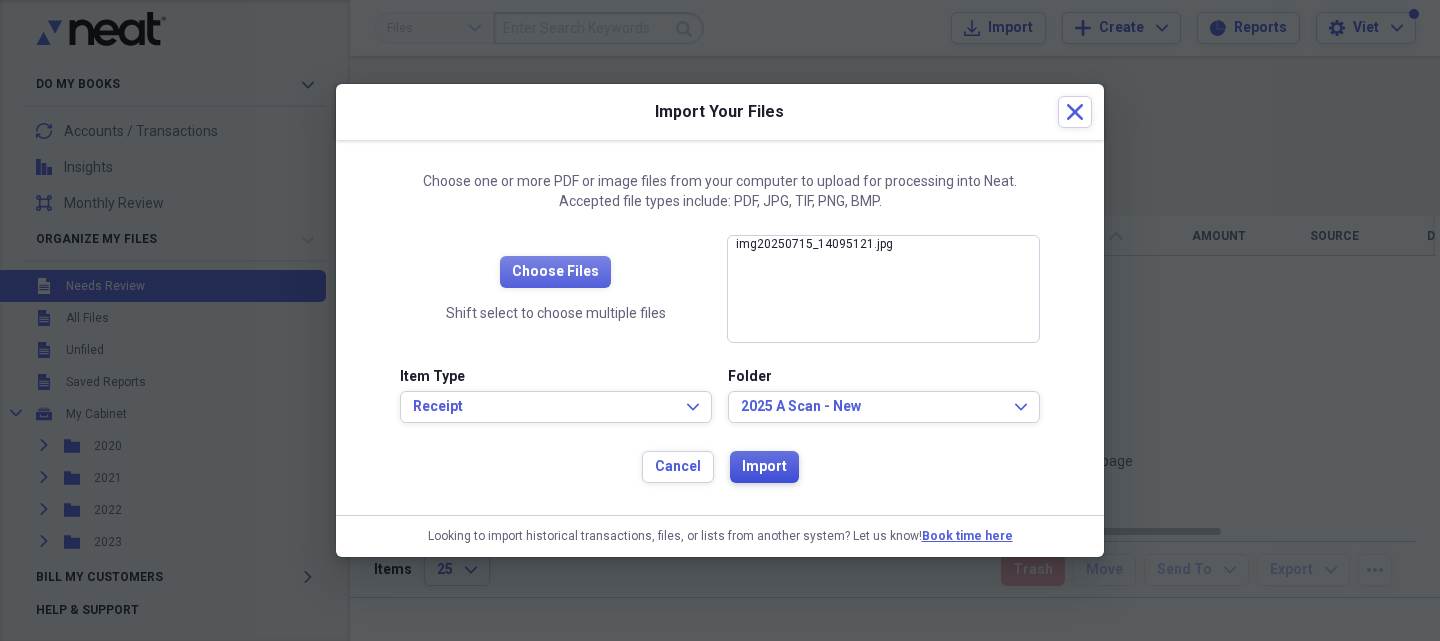 click on "Import" at bounding box center [764, 467] 